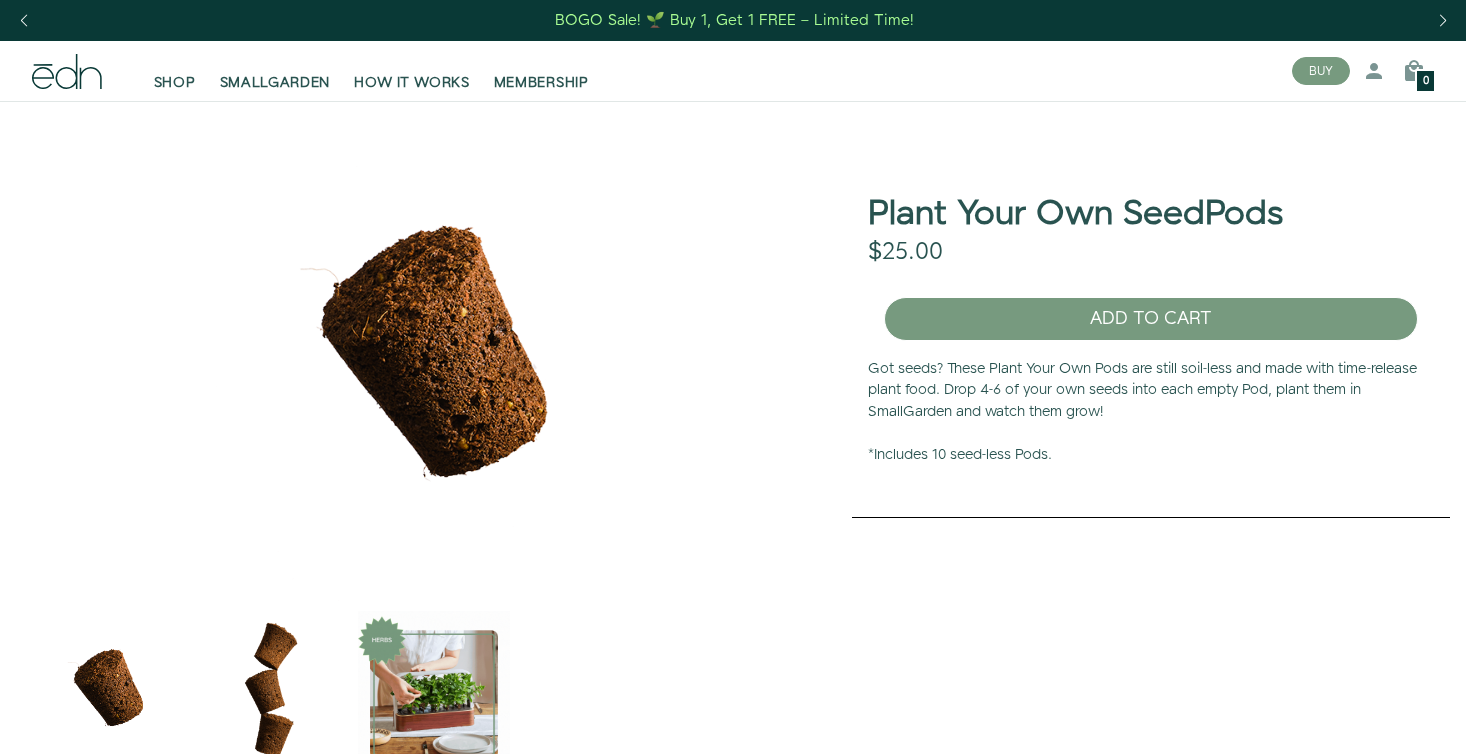scroll, scrollTop: 0, scrollLeft: 0, axis: both 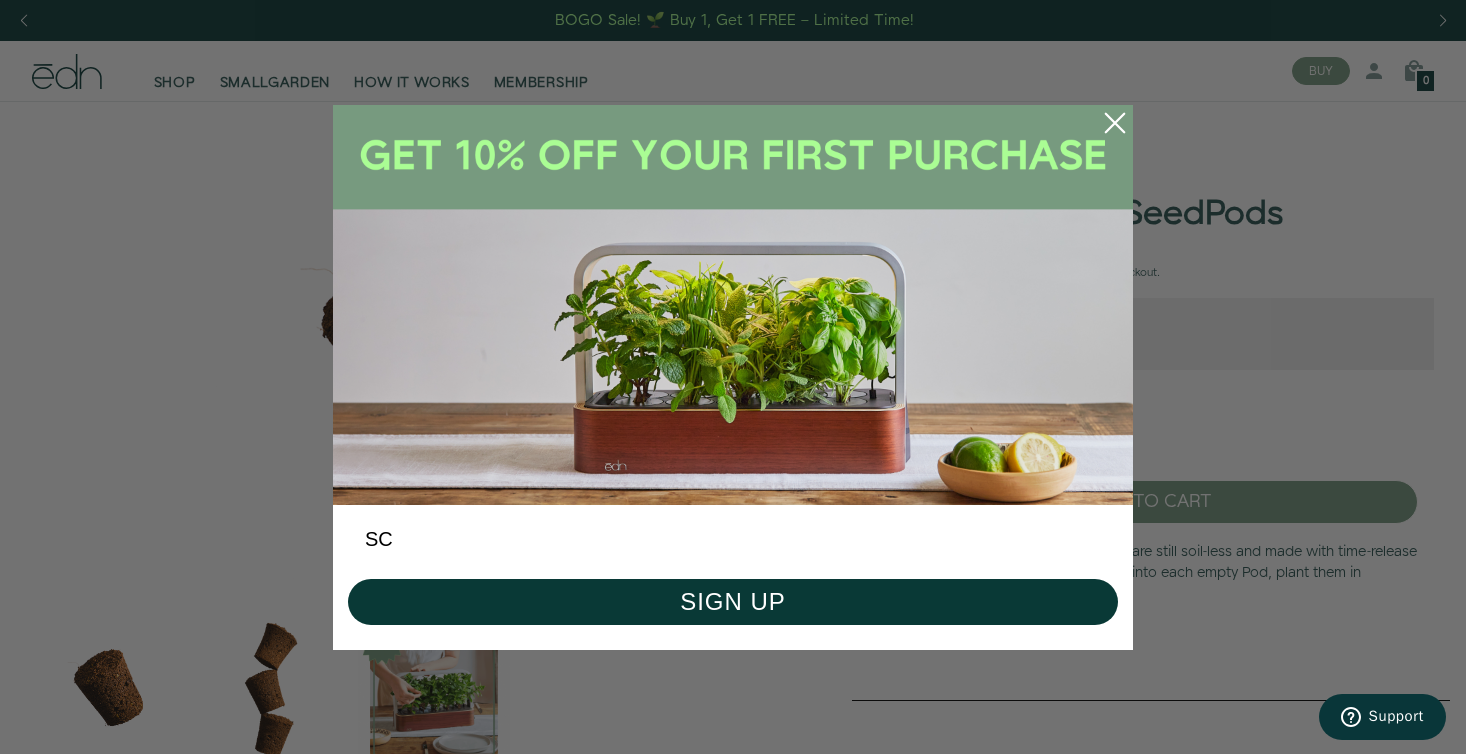 type on "S" 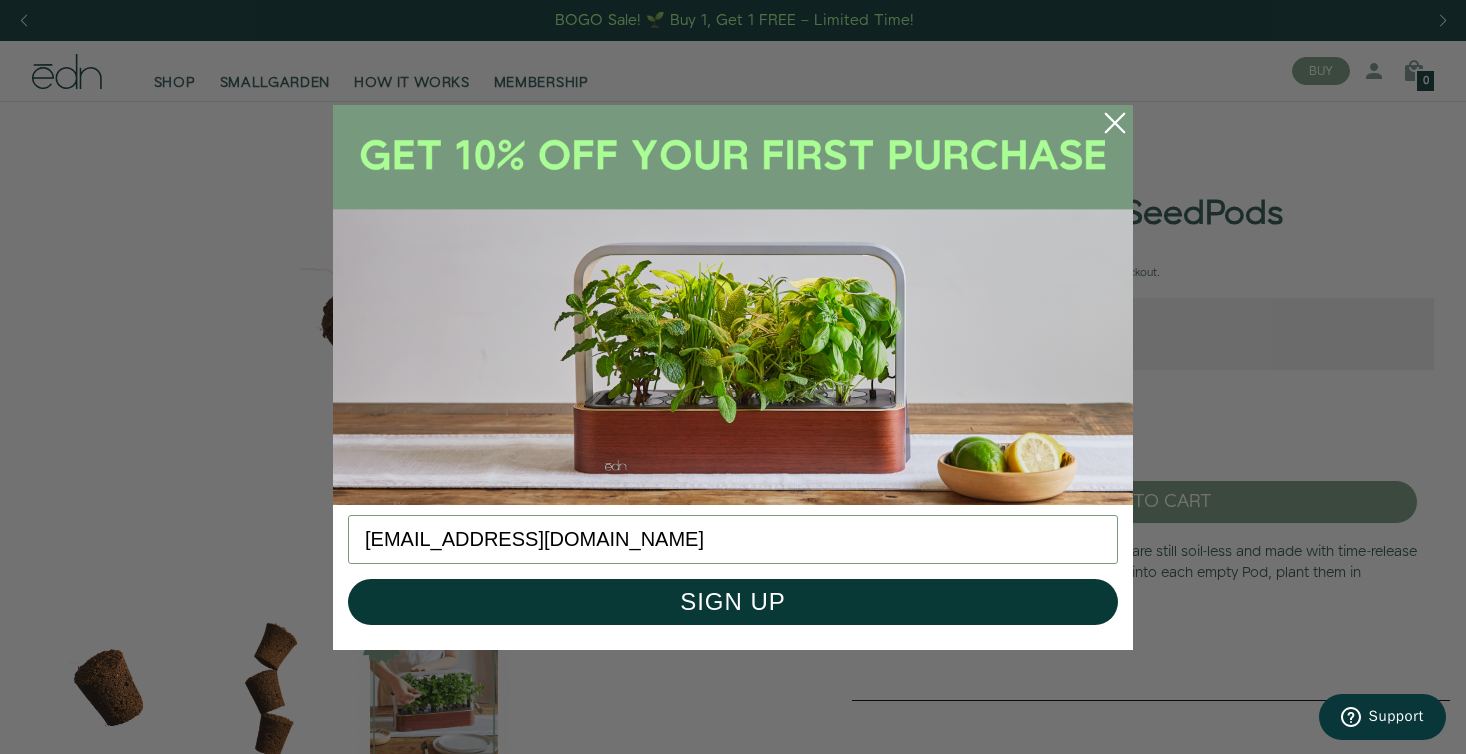 type on "scinnamo@umich.edu" 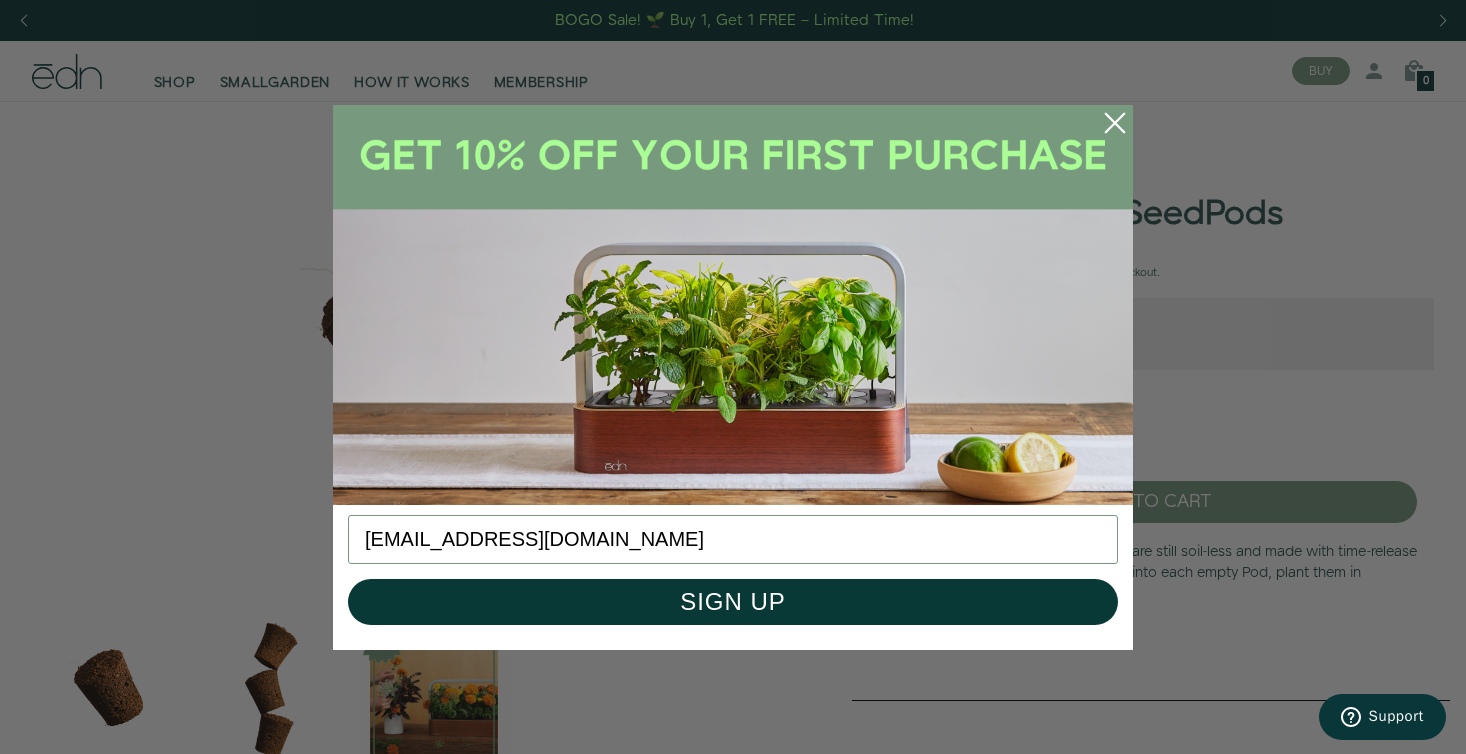 click 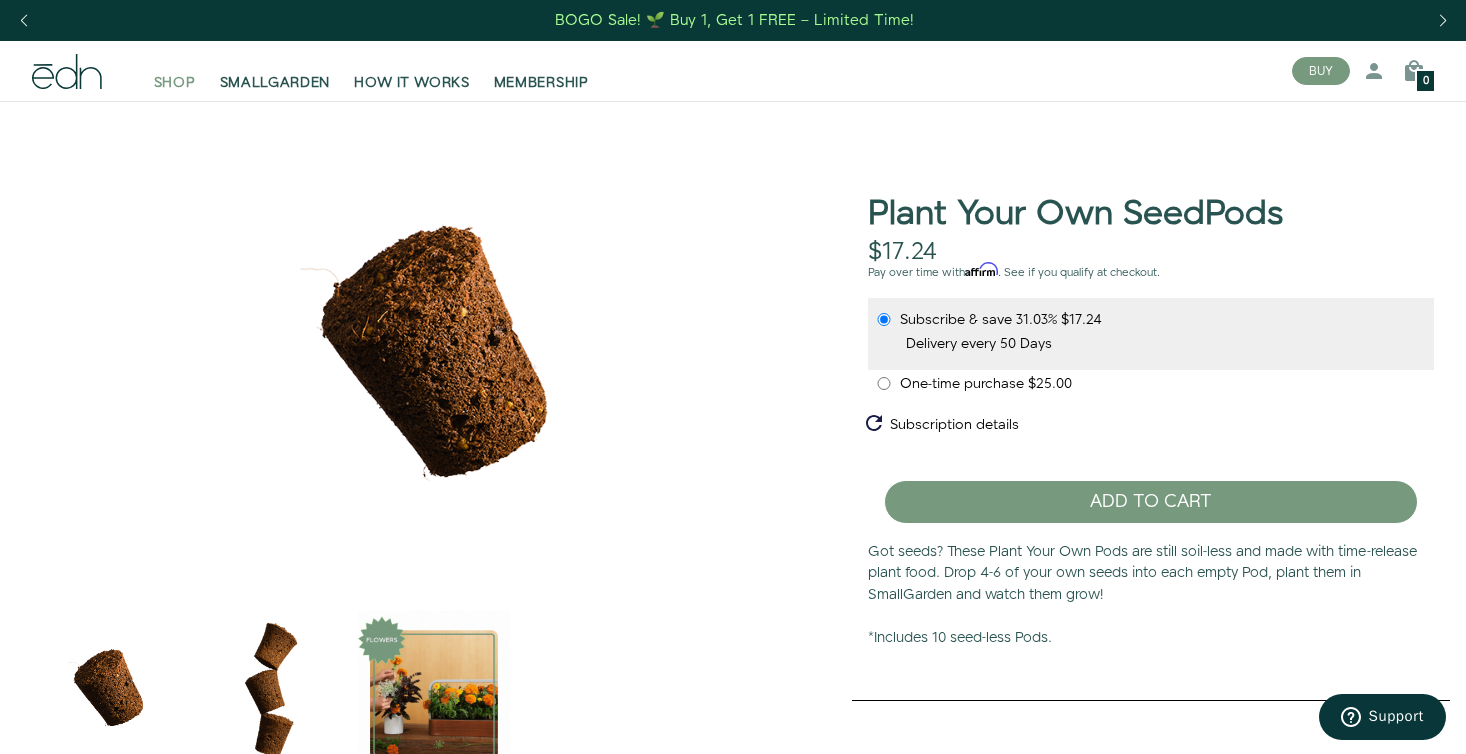 click on "SHOP" at bounding box center (175, 83) 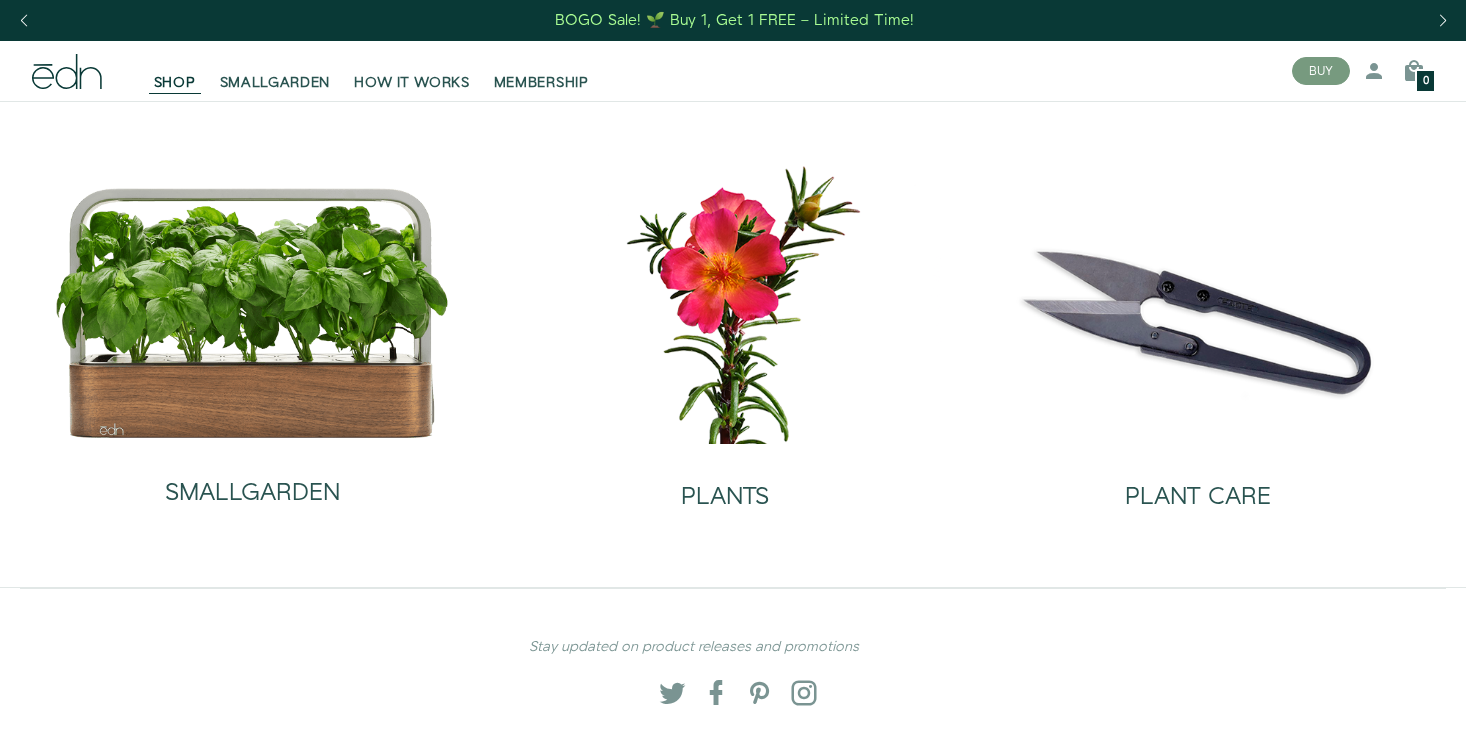 scroll, scrollTop: 0, scrollLeft: 0, axis: both 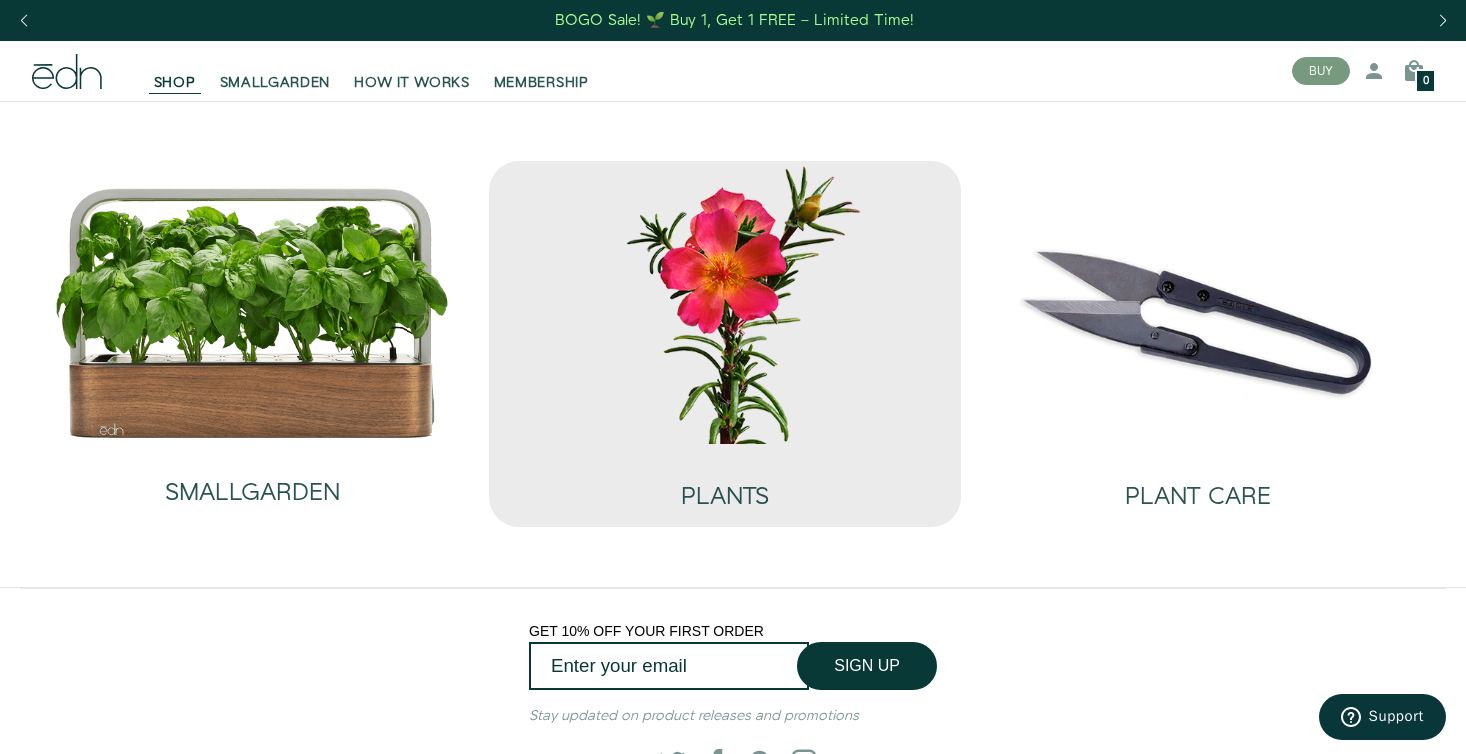 click at bounding box center [725, 302] 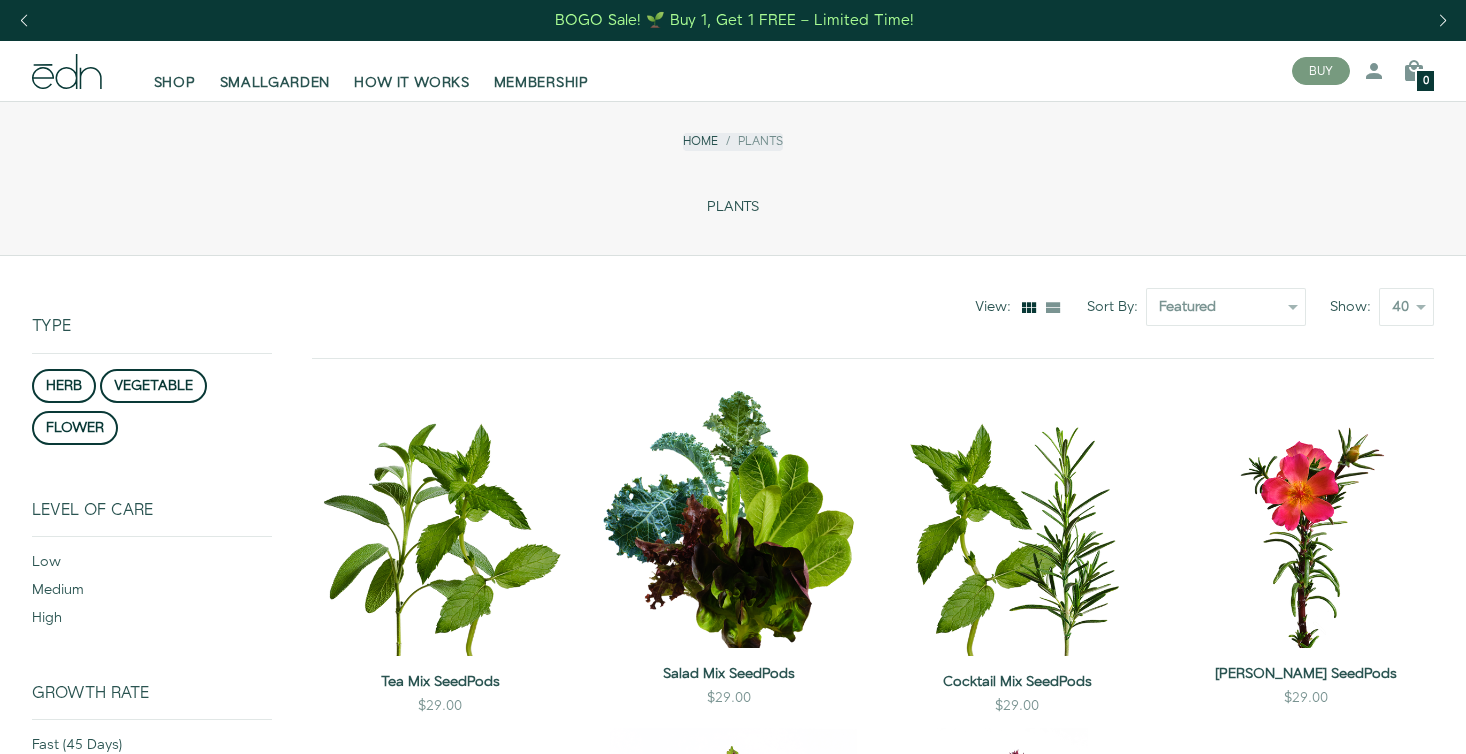 scroll, scrollTop: 0, scrollLeft: 0, axis: both 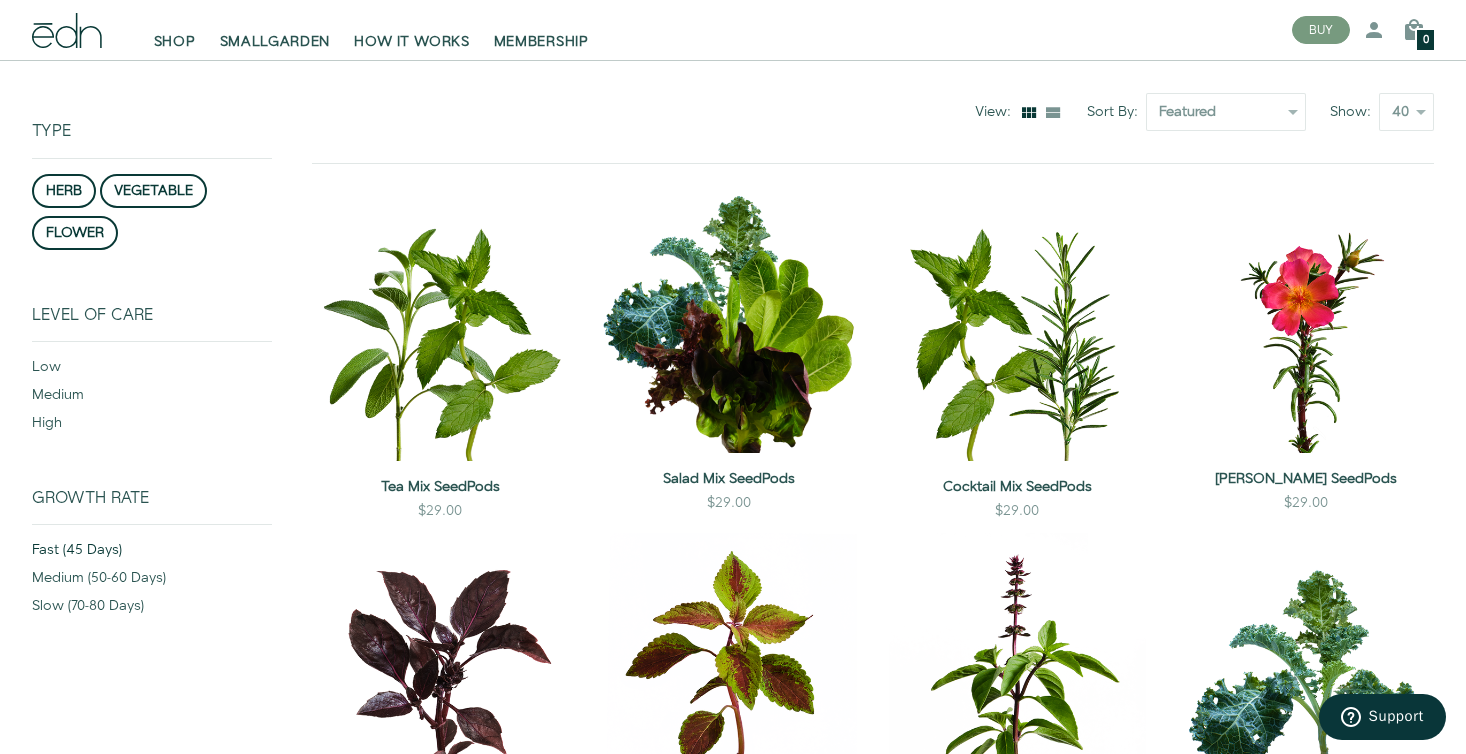 click on "fast (45 days)" at bounding box center [152, 554] 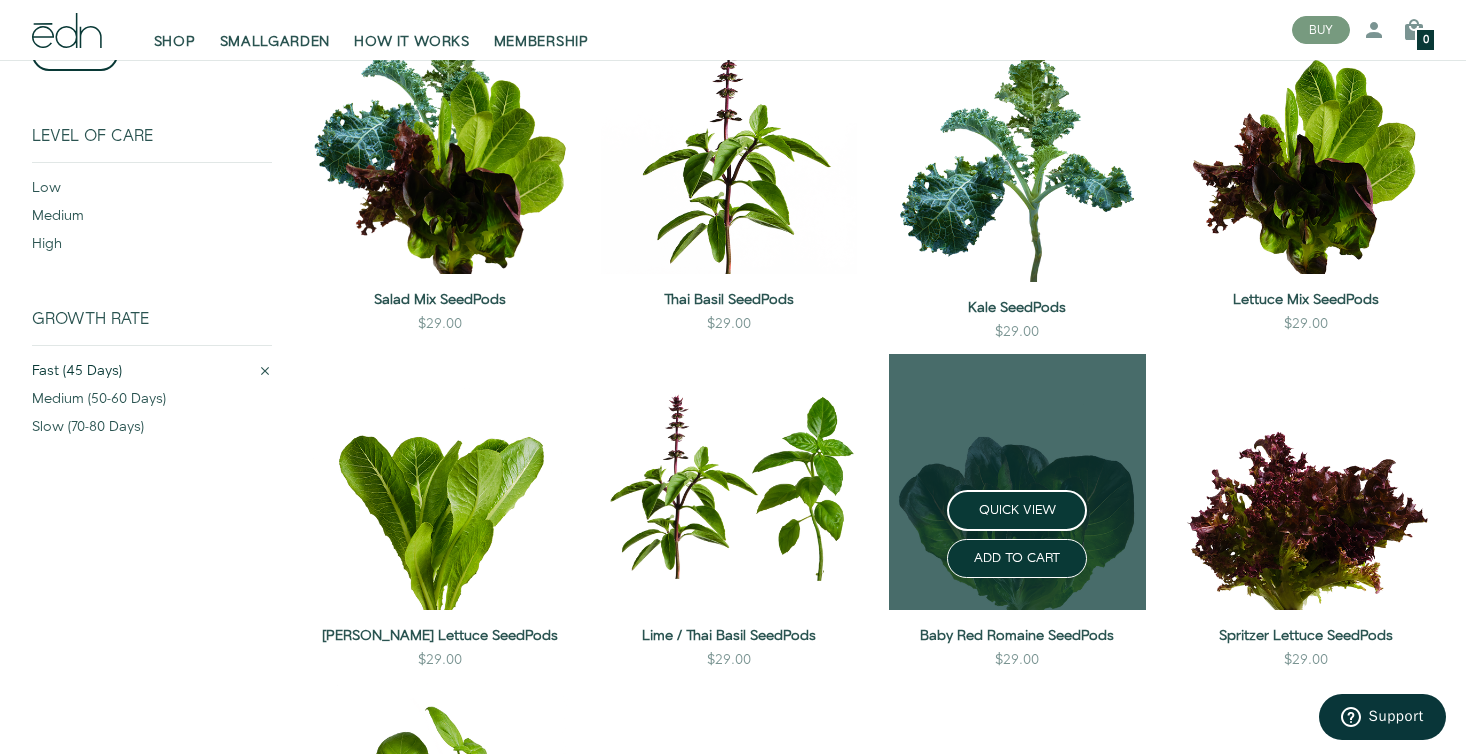 scroll, scrollTop: 375, scrollLeft: 0, axis: vertical 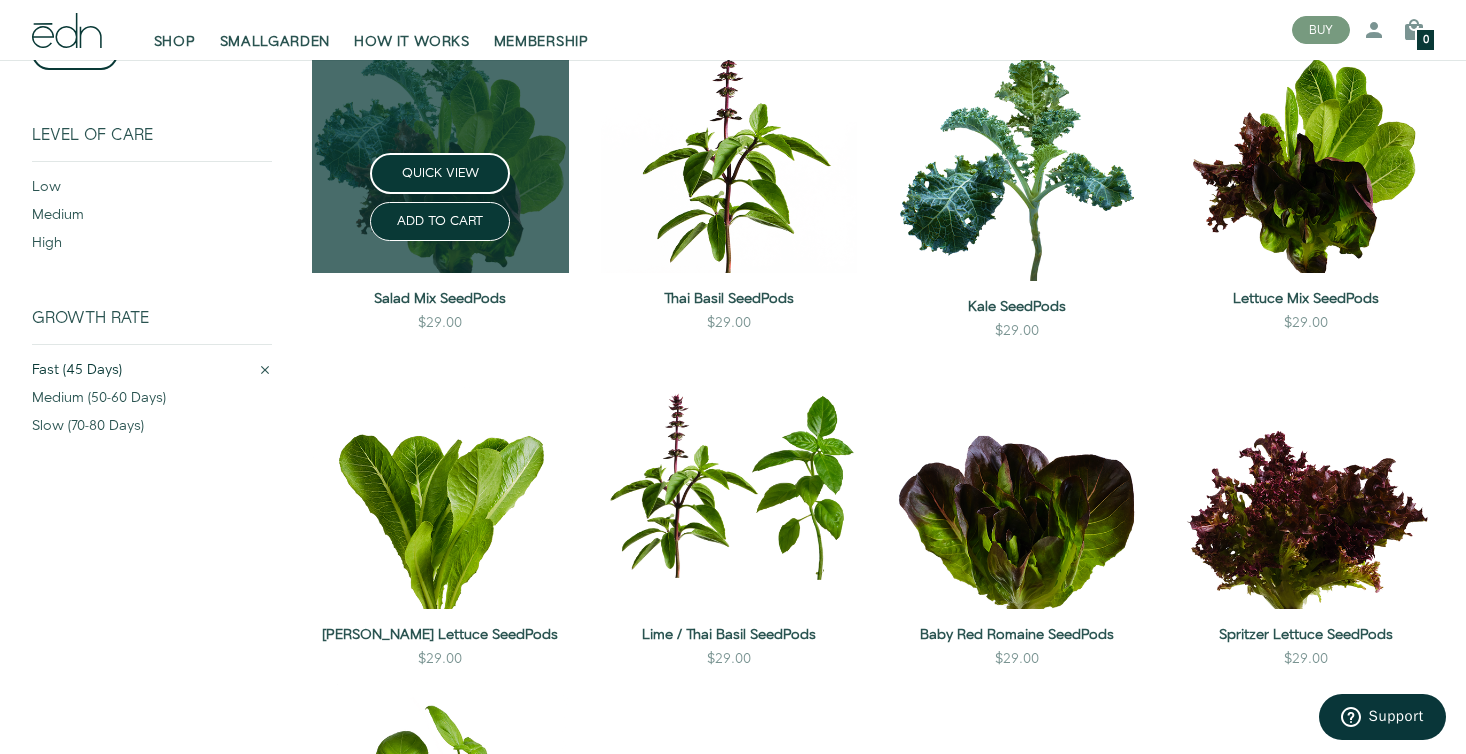 click at bounding box center [440, 144] 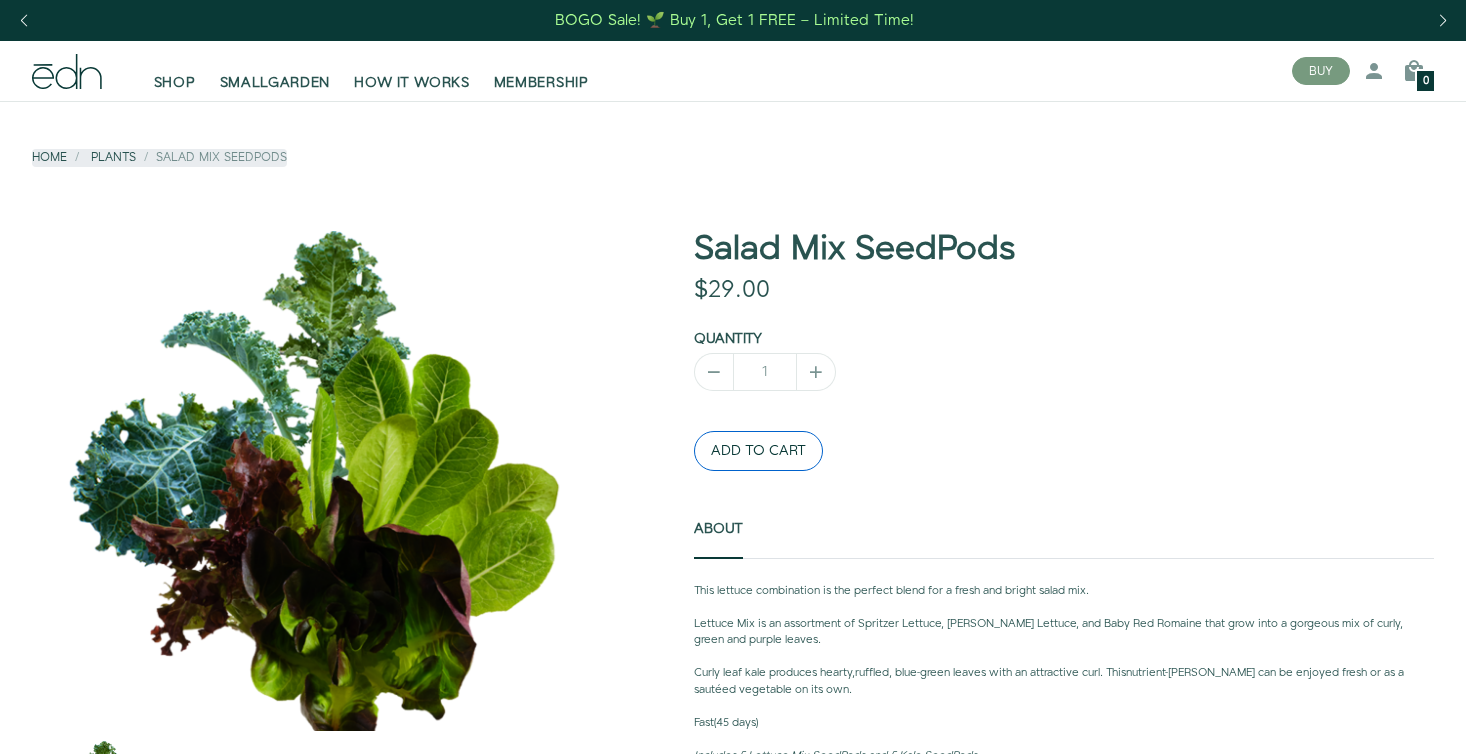 scroll, scrollTop: 0, scrollLeft: 0, axis: both 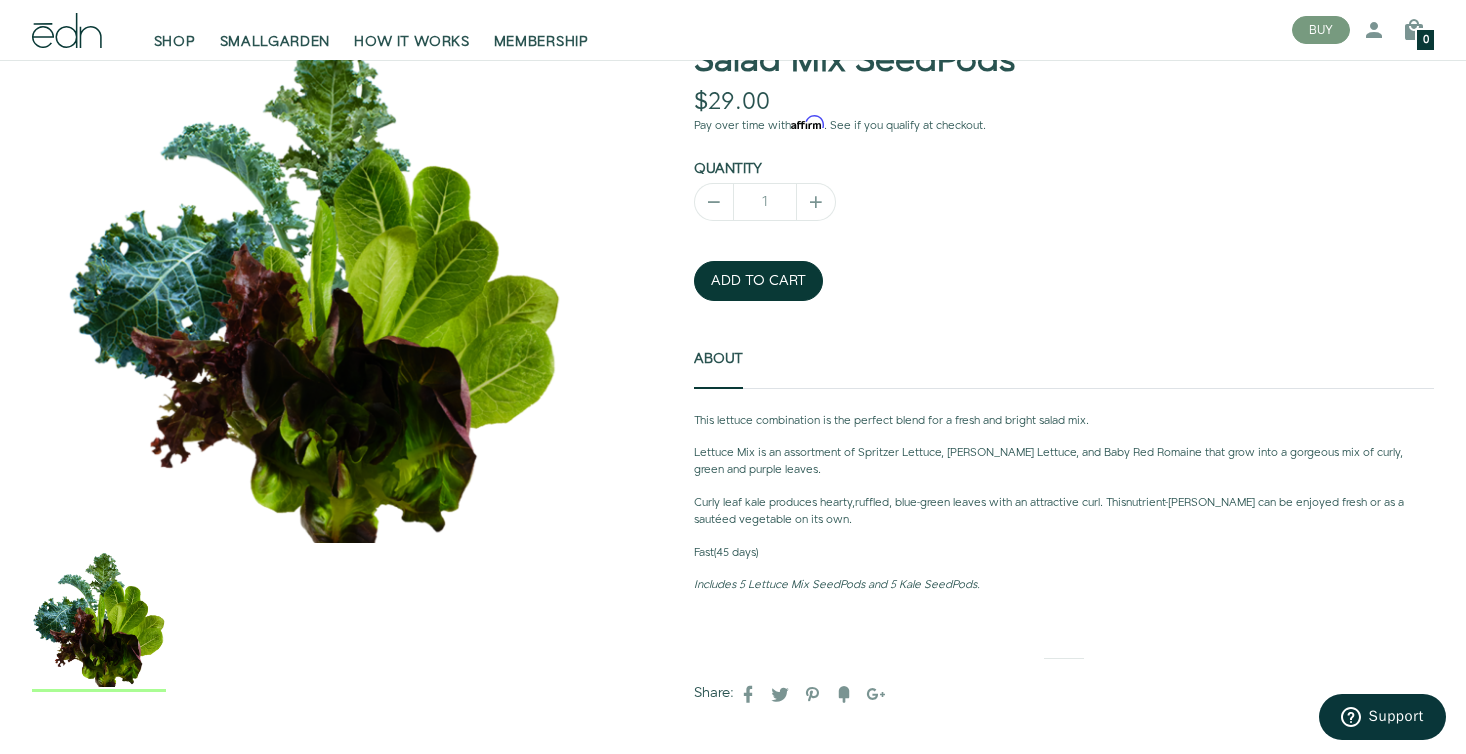 drag, startPoint x: 874, startPoint y: 548, endPoint x: 819, endPoint y: 455, distance: 108.04629 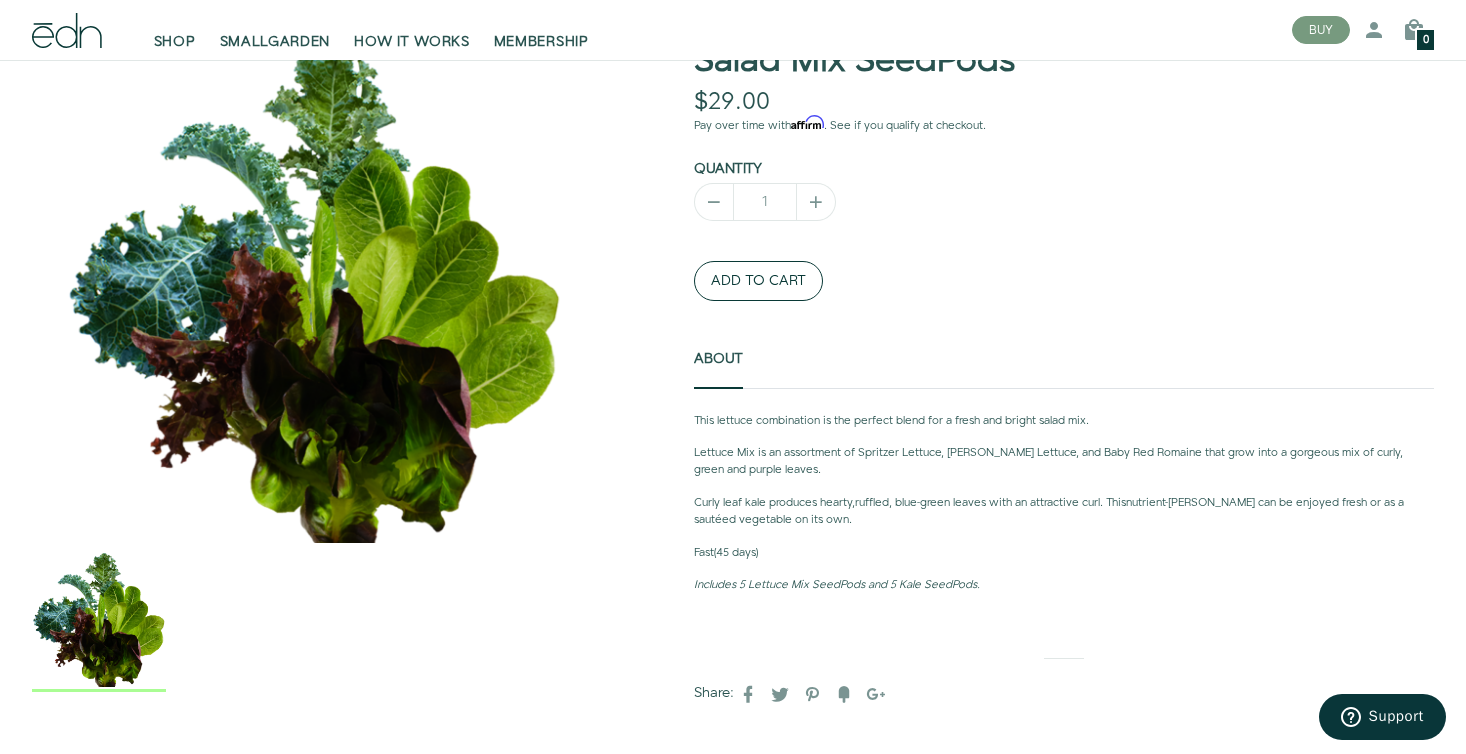 click on "ADD TO CART" at bounding box center [758, 281] 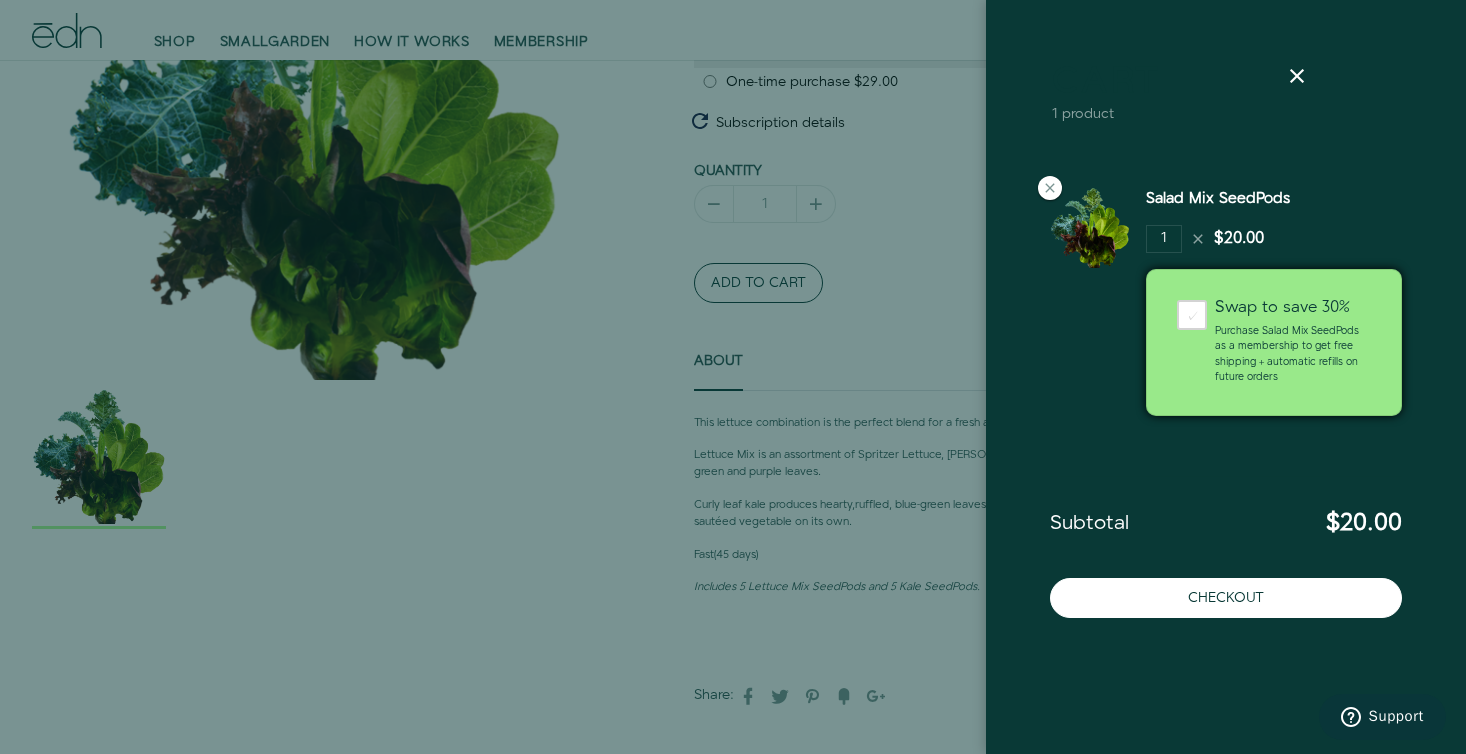 scroll, scrollTop: 368, scrollLeft: 0, axis: vertical 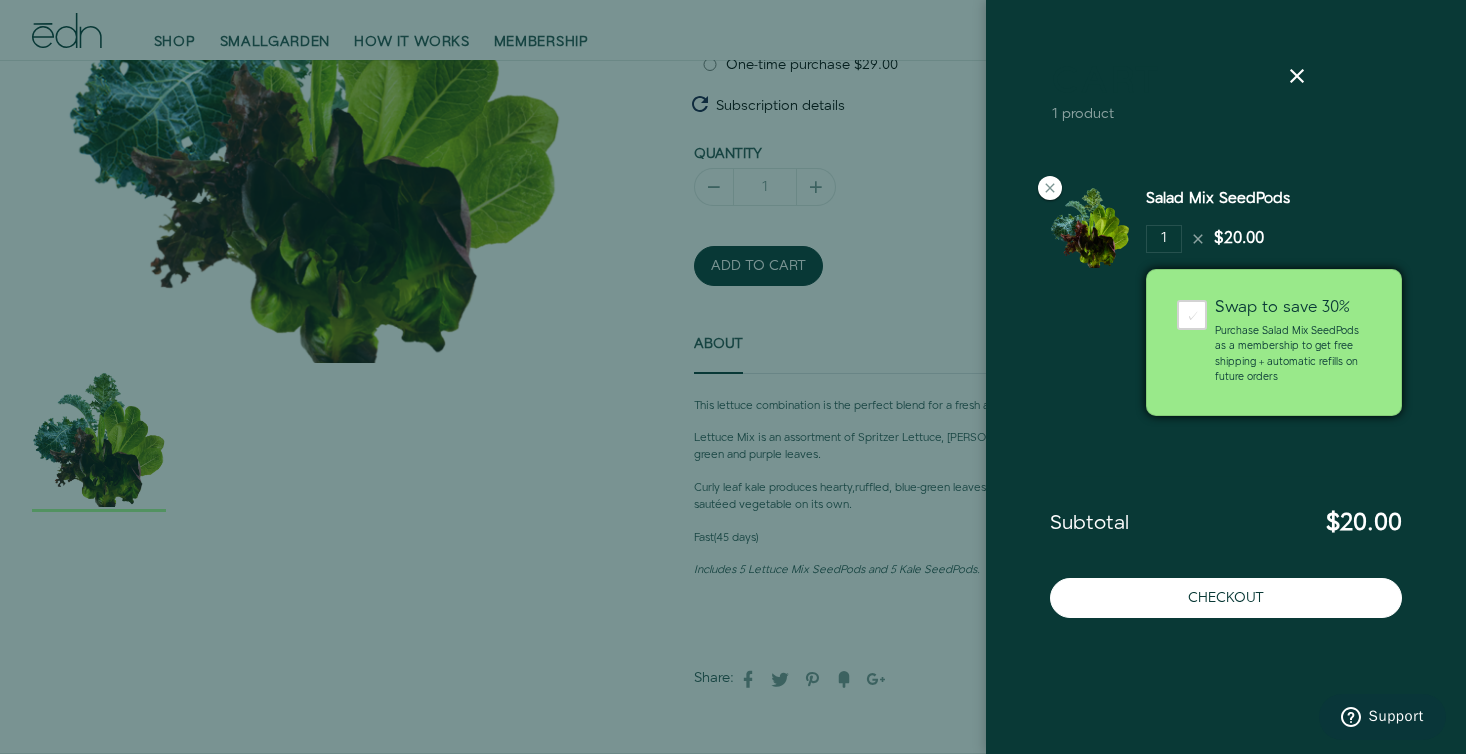 click at bounding box center [733, 377] 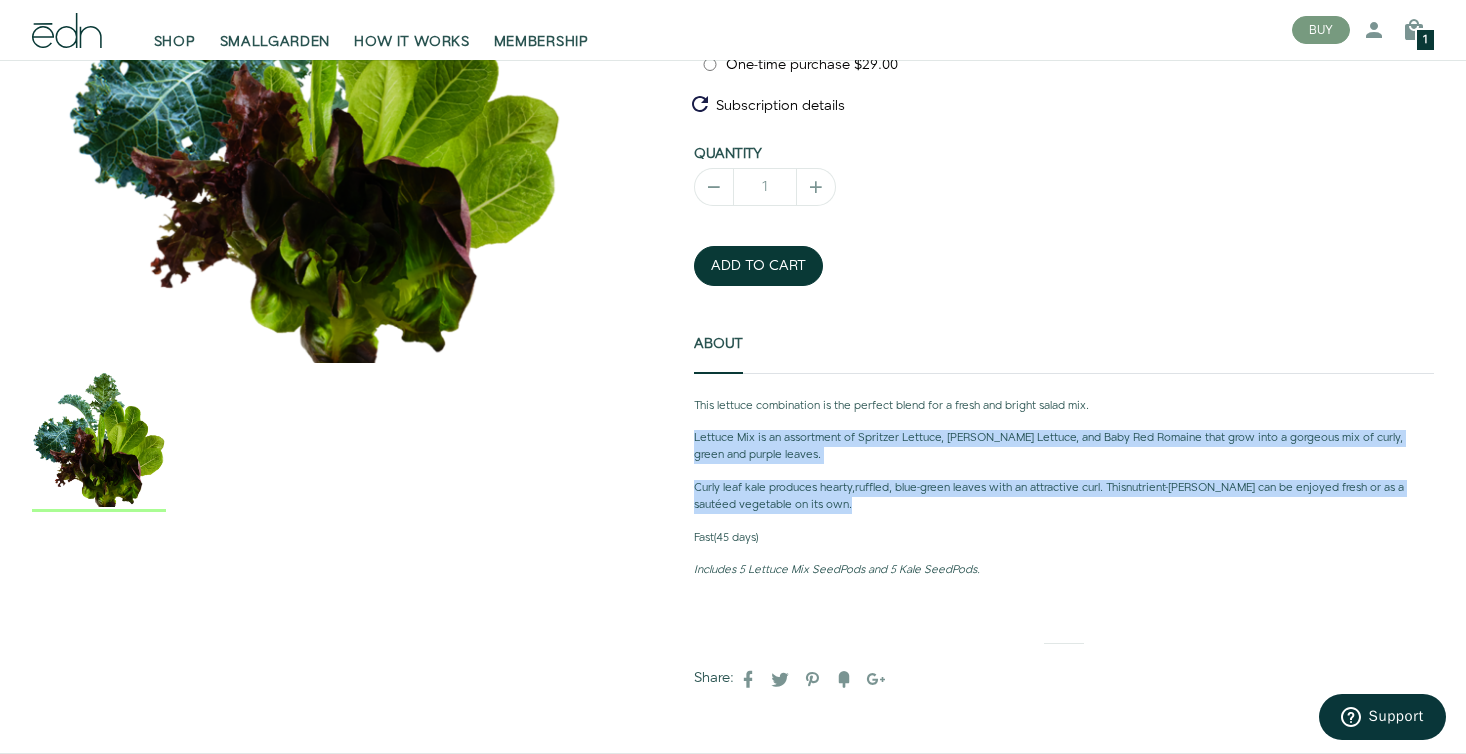 drag, startPoint x: 901, startPoint y: 518, endPoint x: 854, endPoint y: 447, distance: 85.146935 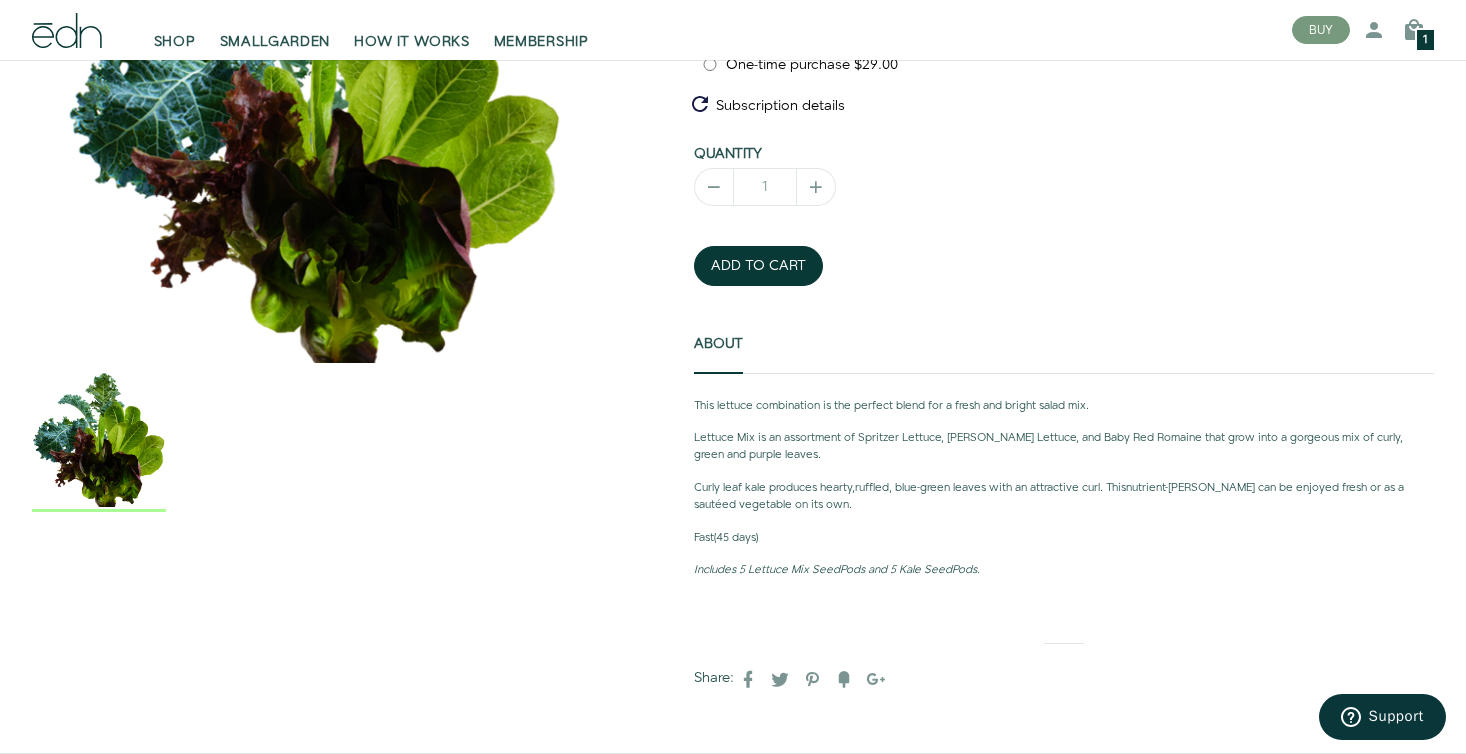 click on "Lettuce Mix is an assortment of Spritzer Lettuce, Bibb Lettuce, and Baby Red Romaine that grow into a gorgeous mix of curly, green and purple leaves." at bounding box center [1064, 447] 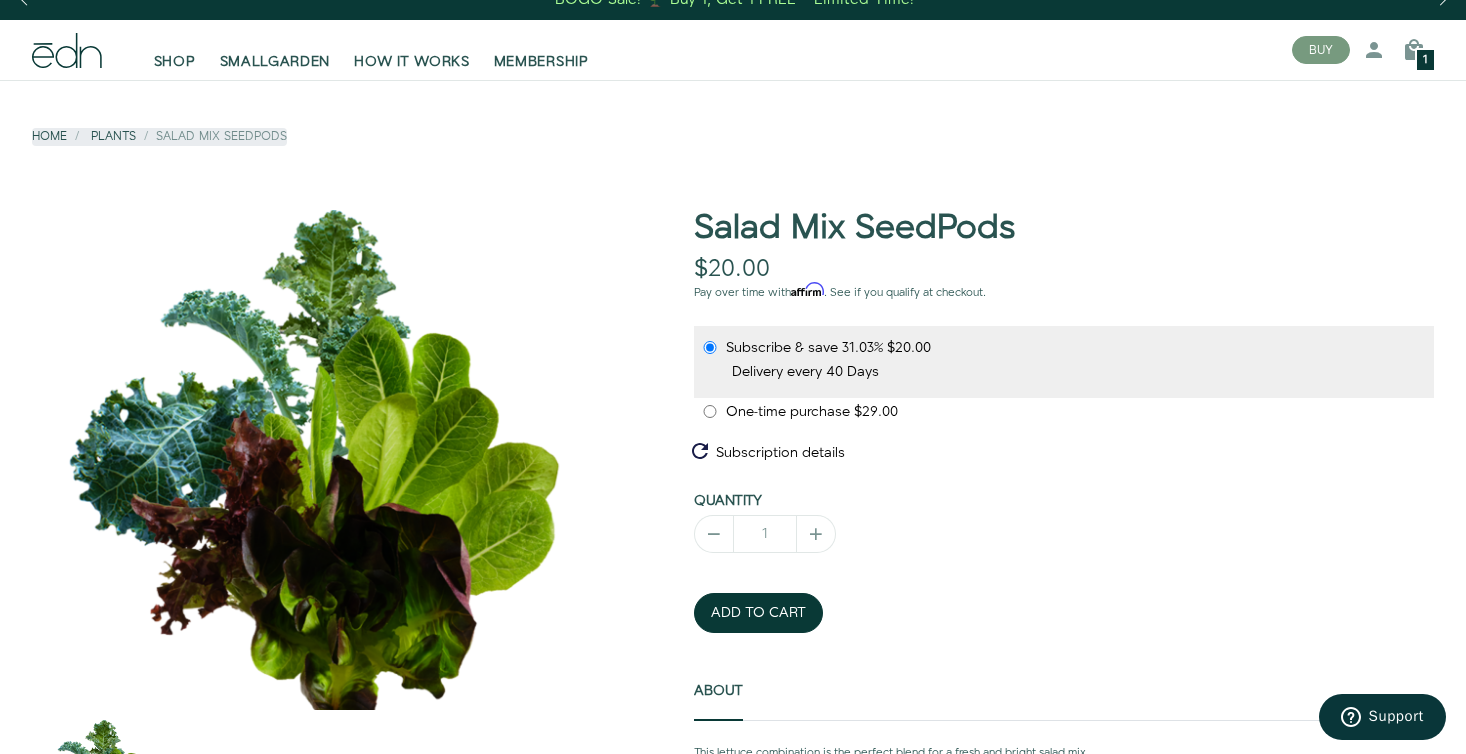 scroll, scrollTop: 0, scrollLeft: 0, axis: both 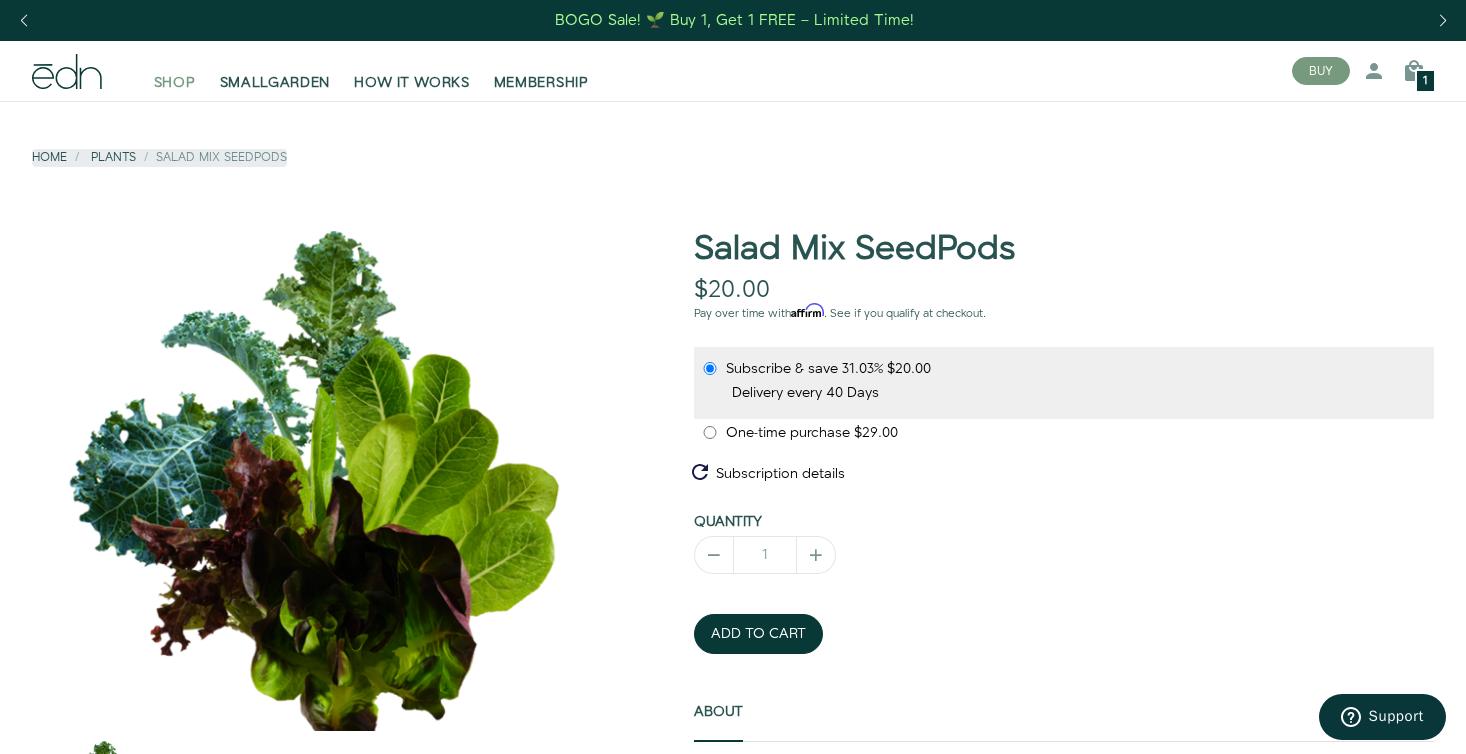 click on "SHOP" at bounding box center [175, 83] 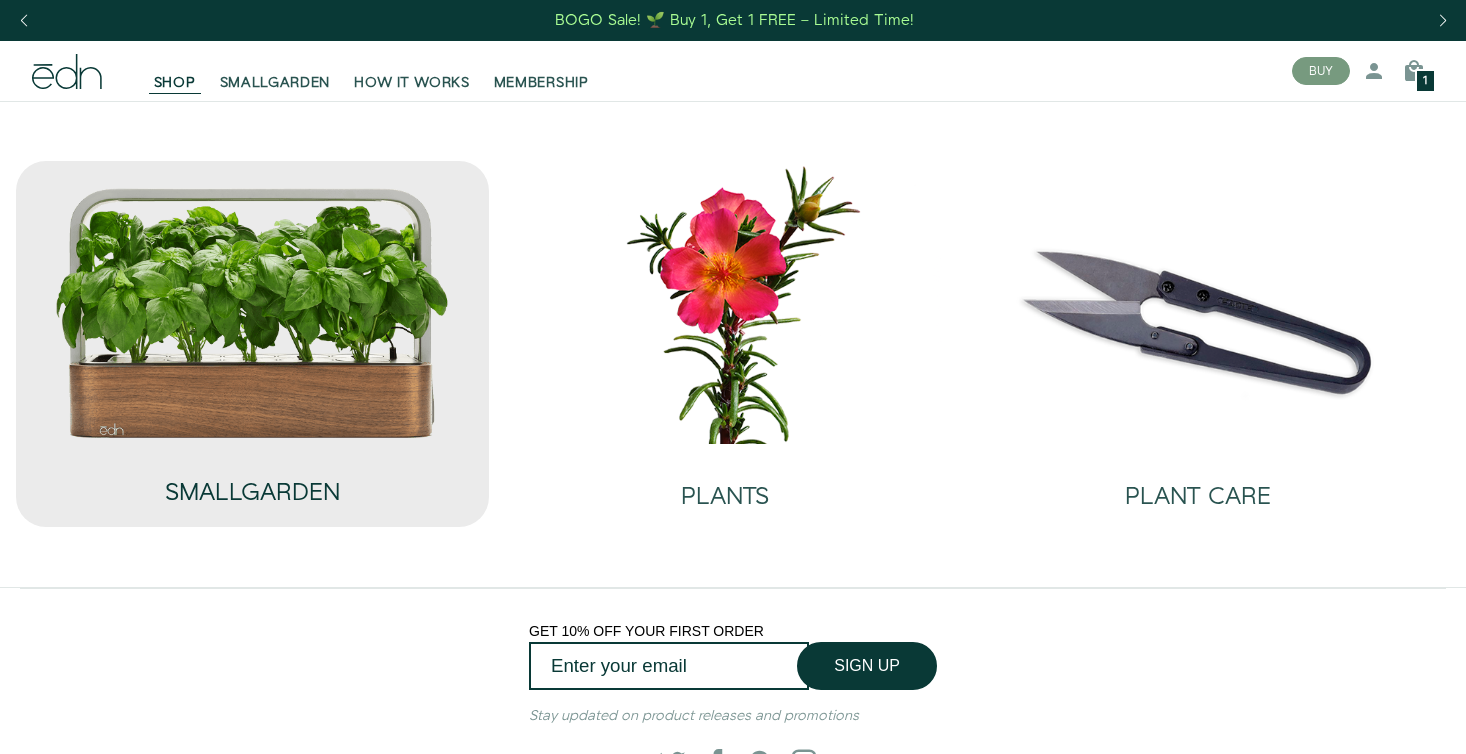 scroll, scrollTop: 0, scrollLeft: 0, axis: both 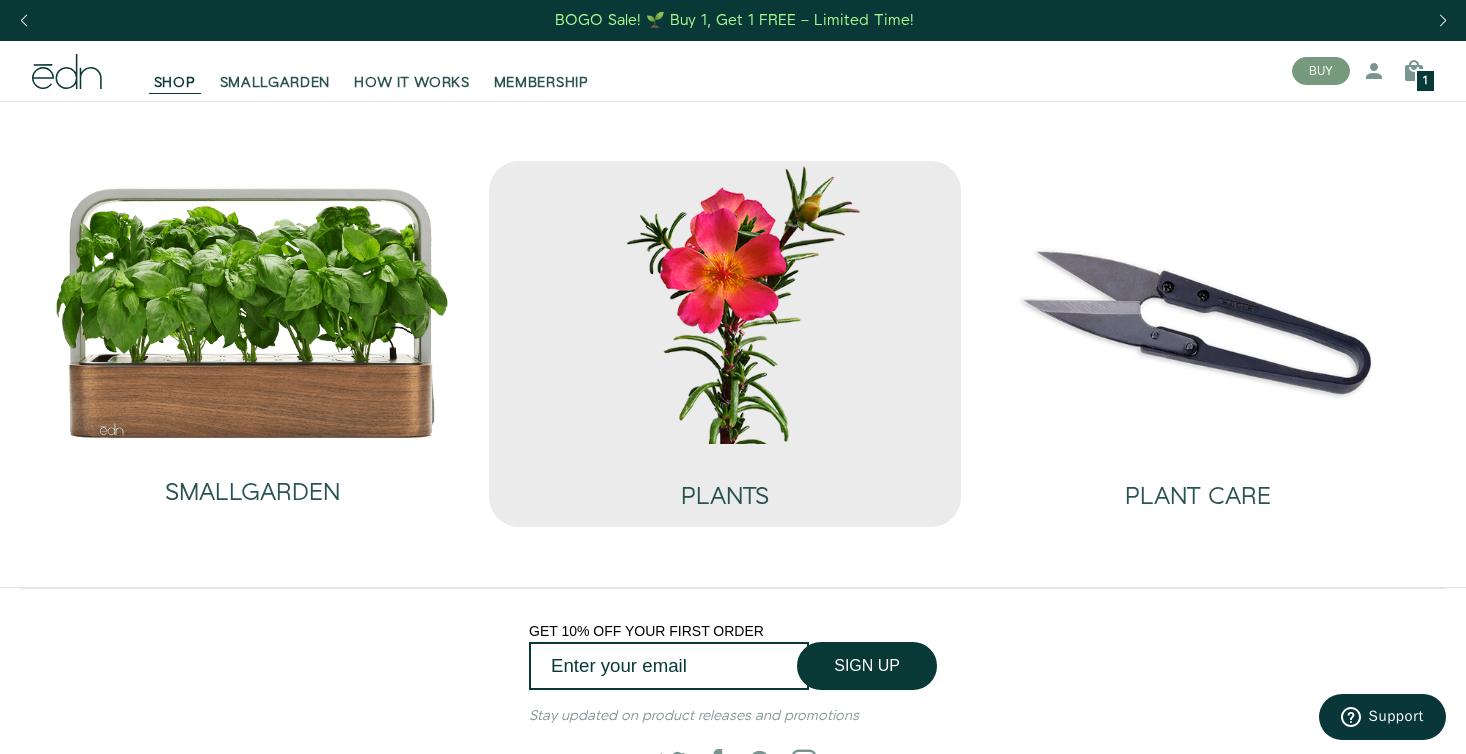 click at bounding box center (725, 302) 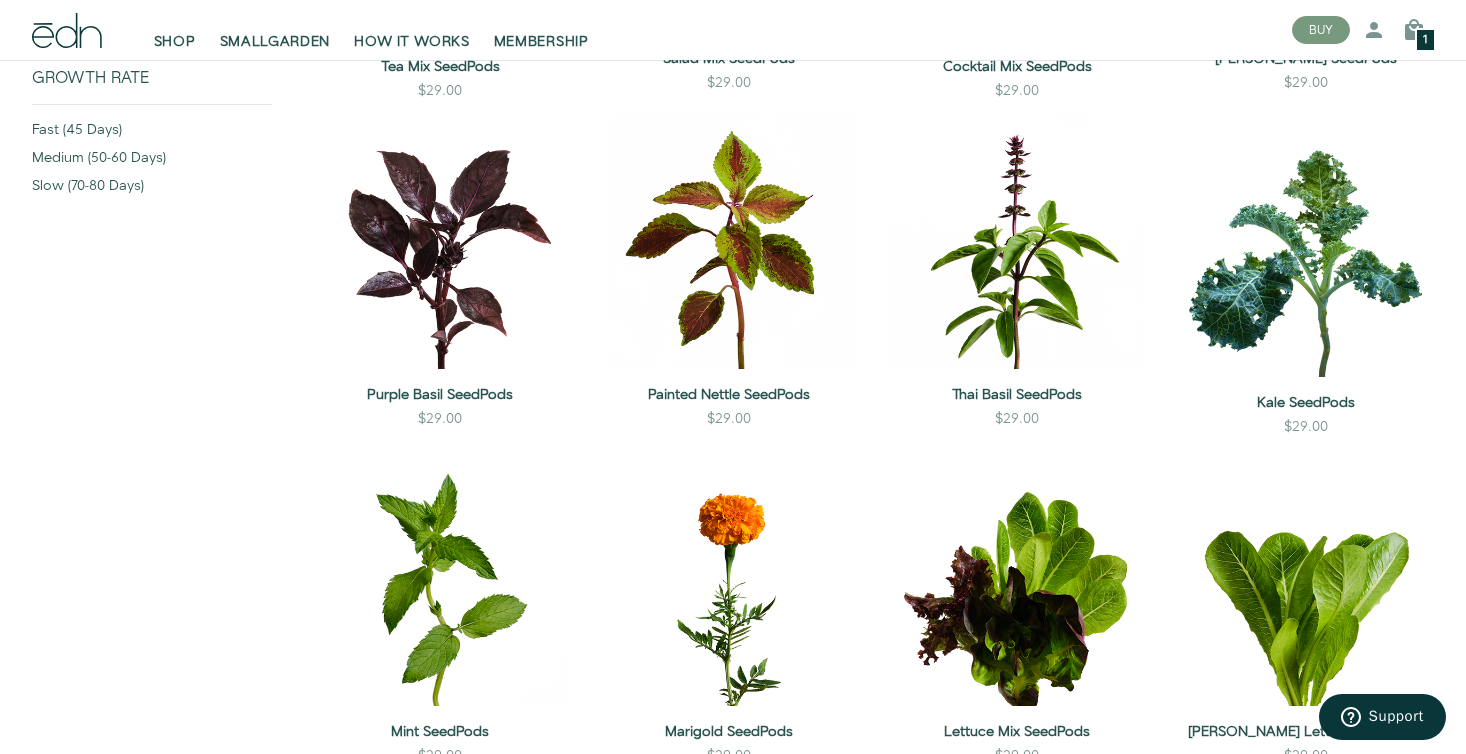 scroll, scrollTop: 653, scrollLeft: 0, axis: vertical 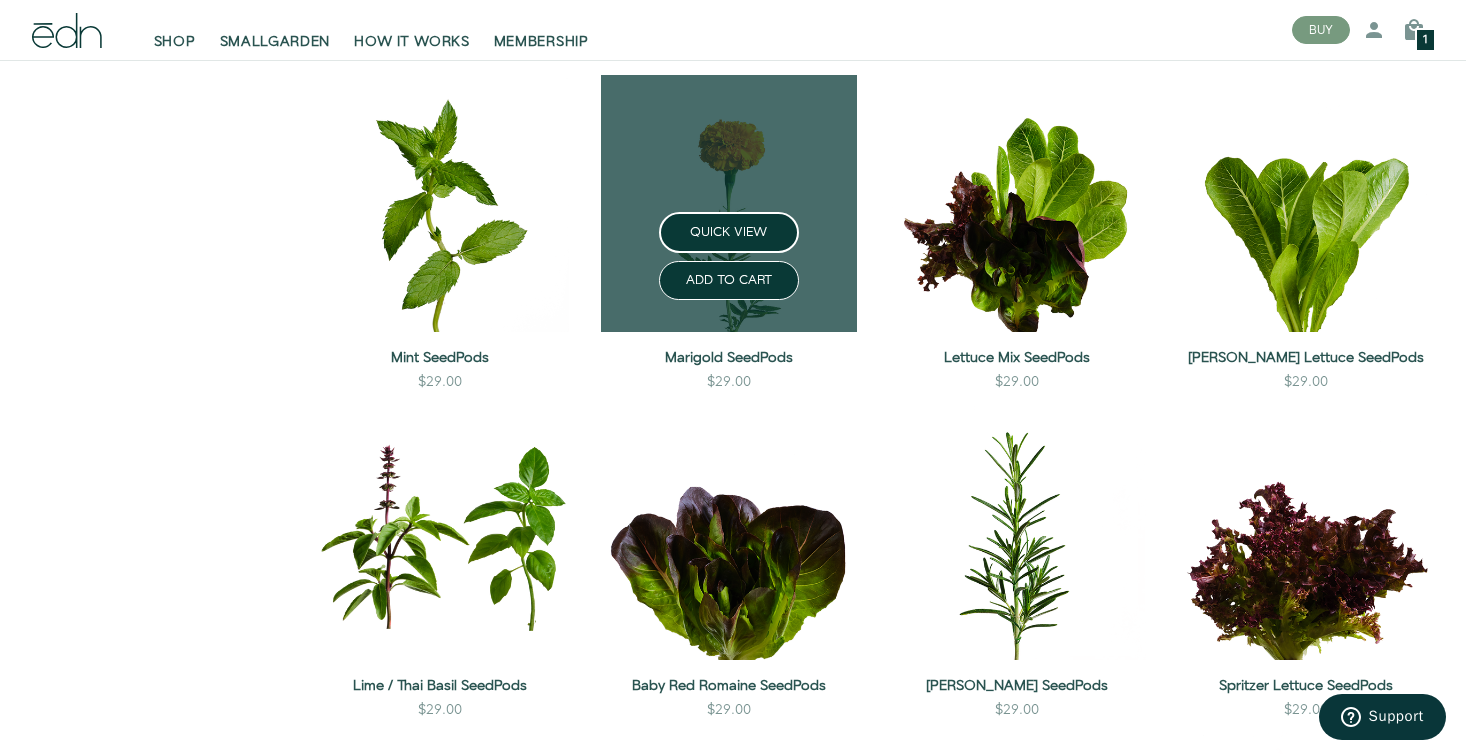 click at bounding box center [729, 203] 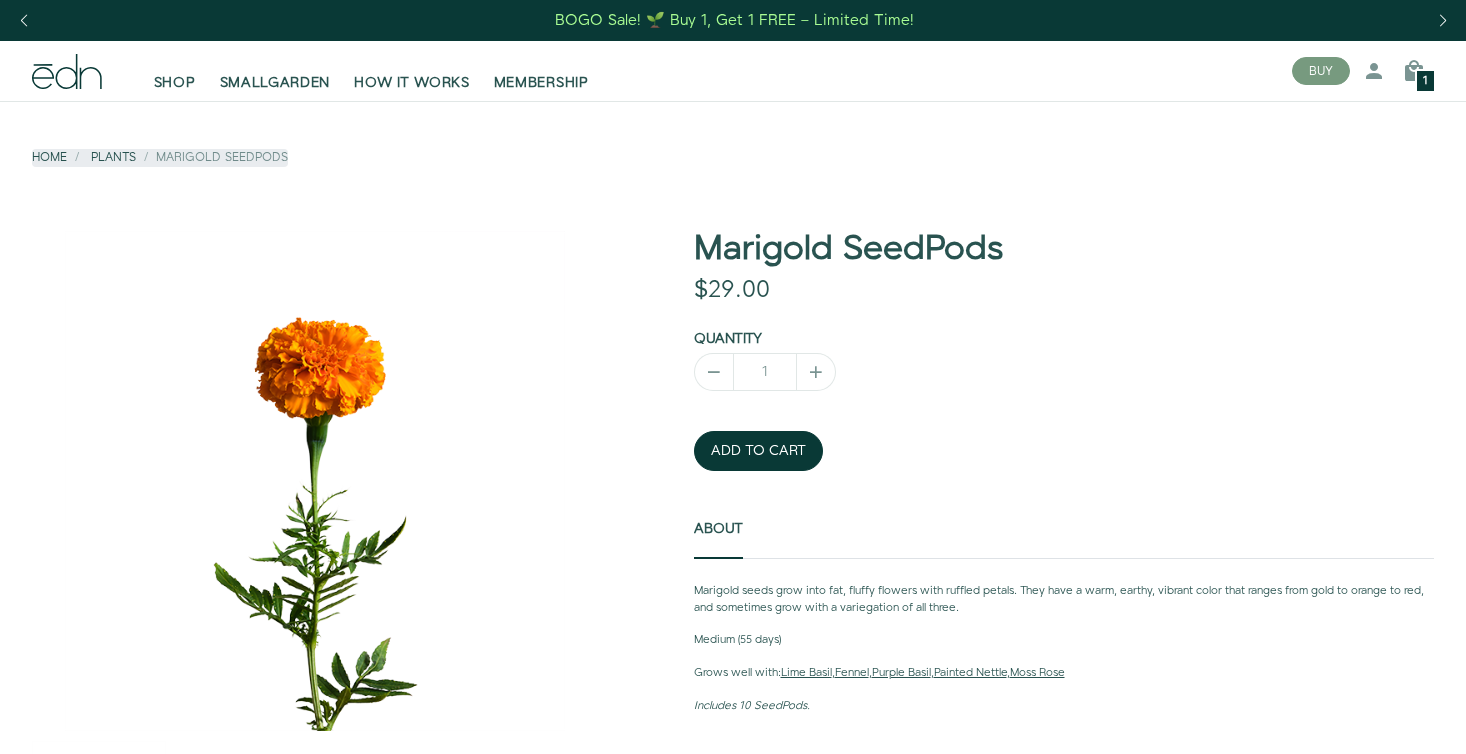 scroll, scrollTop: 0, scrollLeft: 0, axis: both 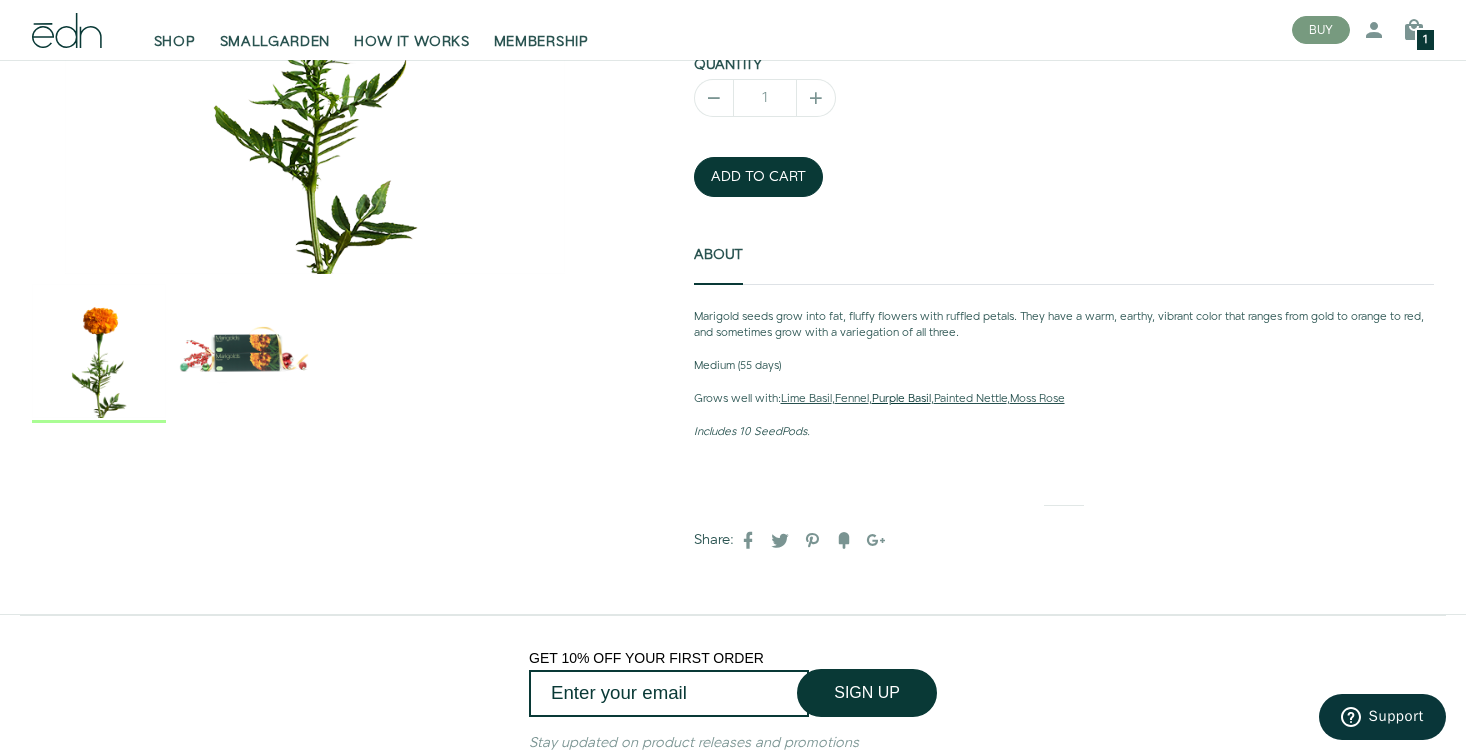 click on "Purple Basil" at bounding box center [901, 399] 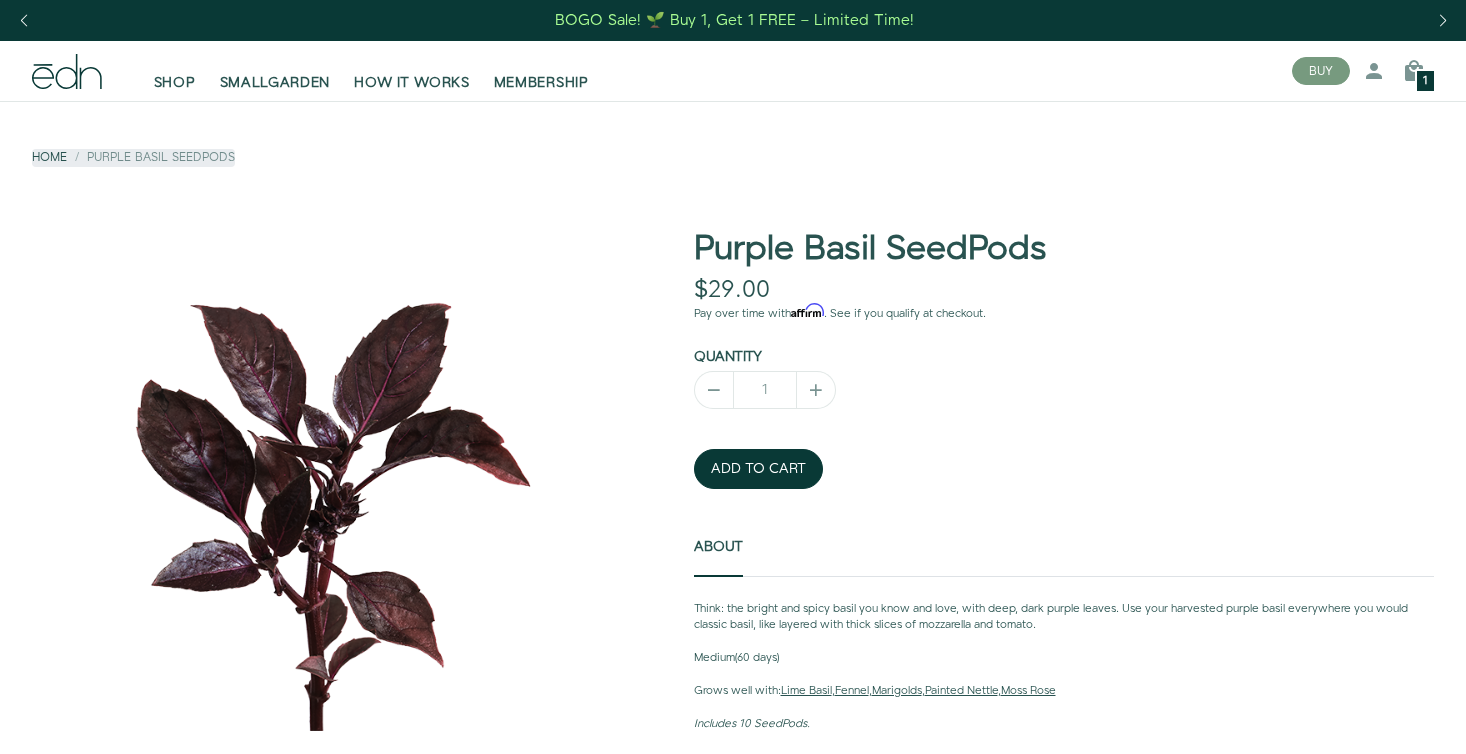 scroll, scrollTop: 0, scrollLeft: 0, axis: both 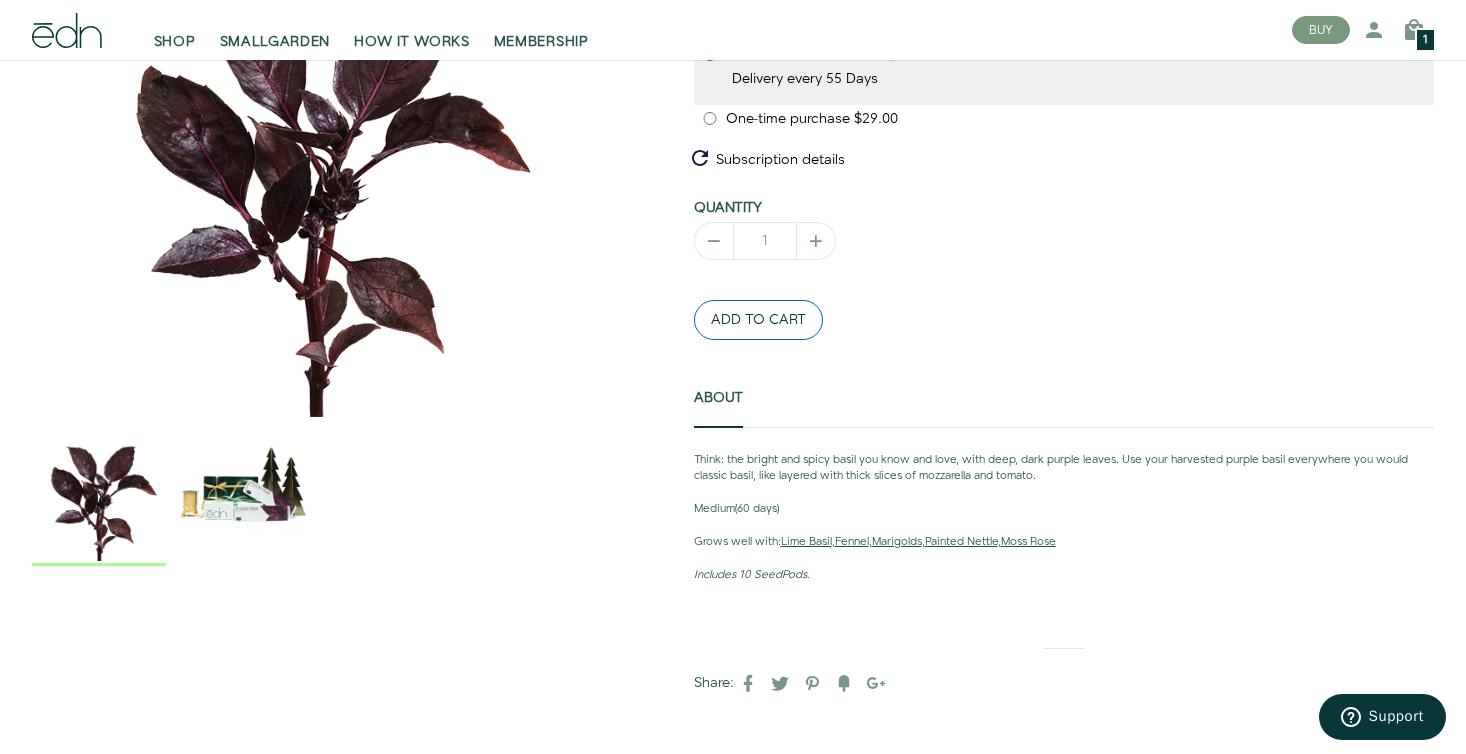 click on "ADD TO CART" at bounding box center [758, 320] 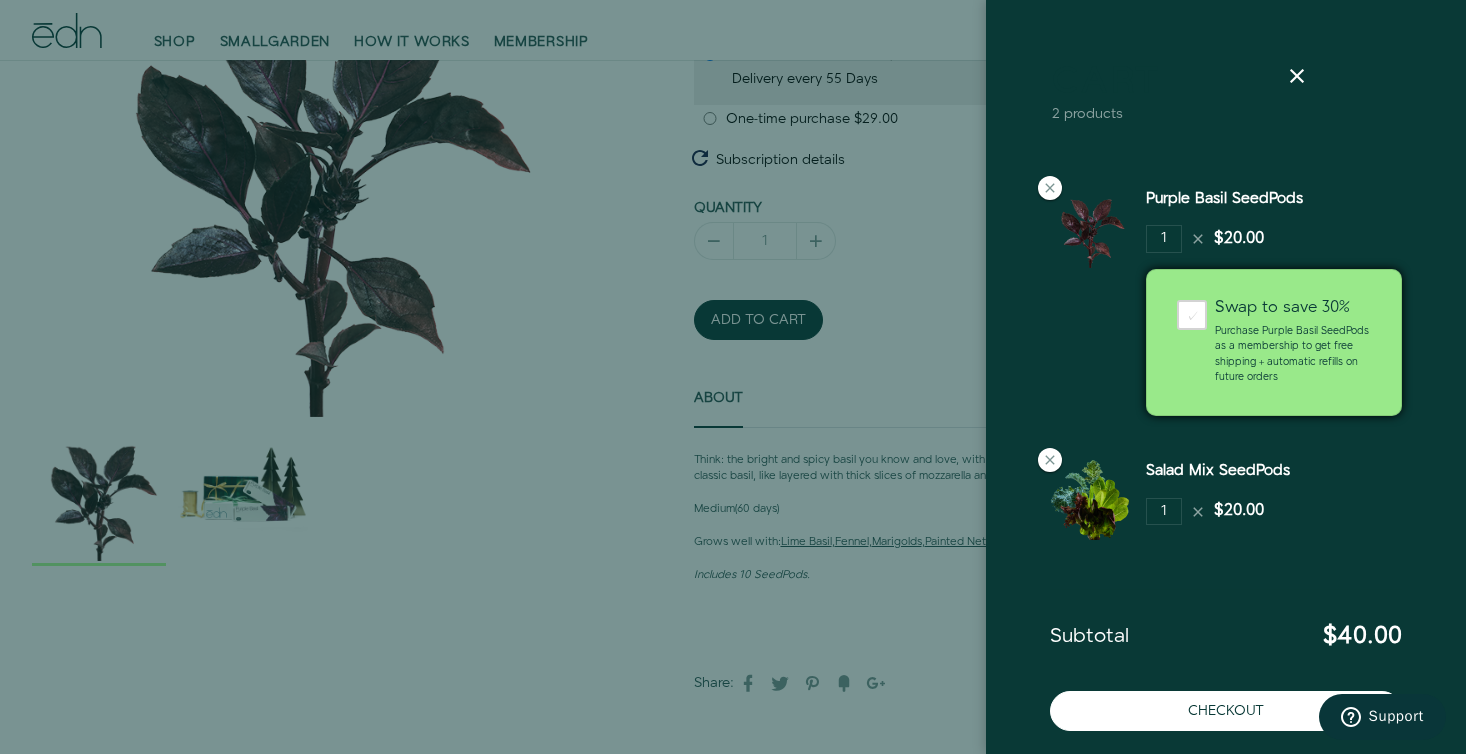 click at bounding box center [733, 377] 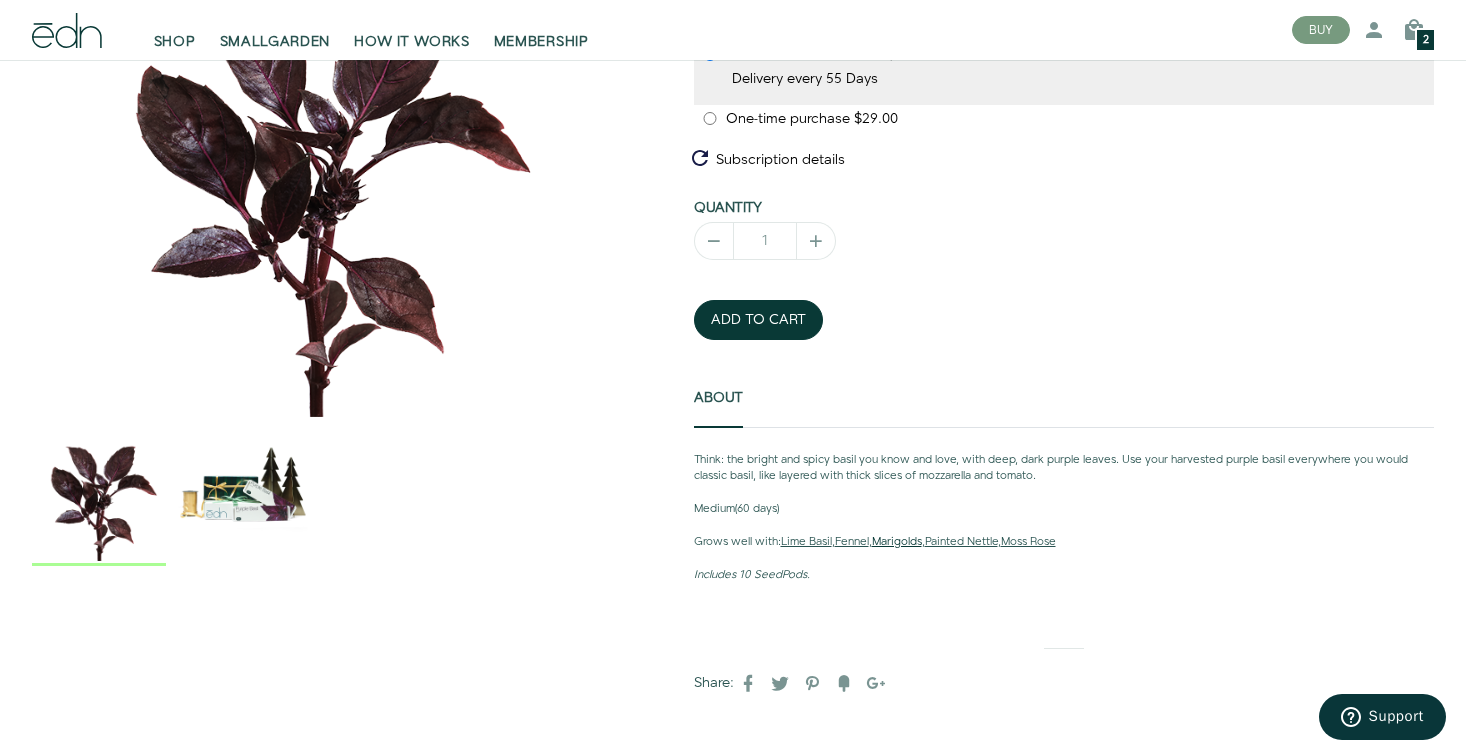 click on "Marigolds" at bounding box center [897, 542] 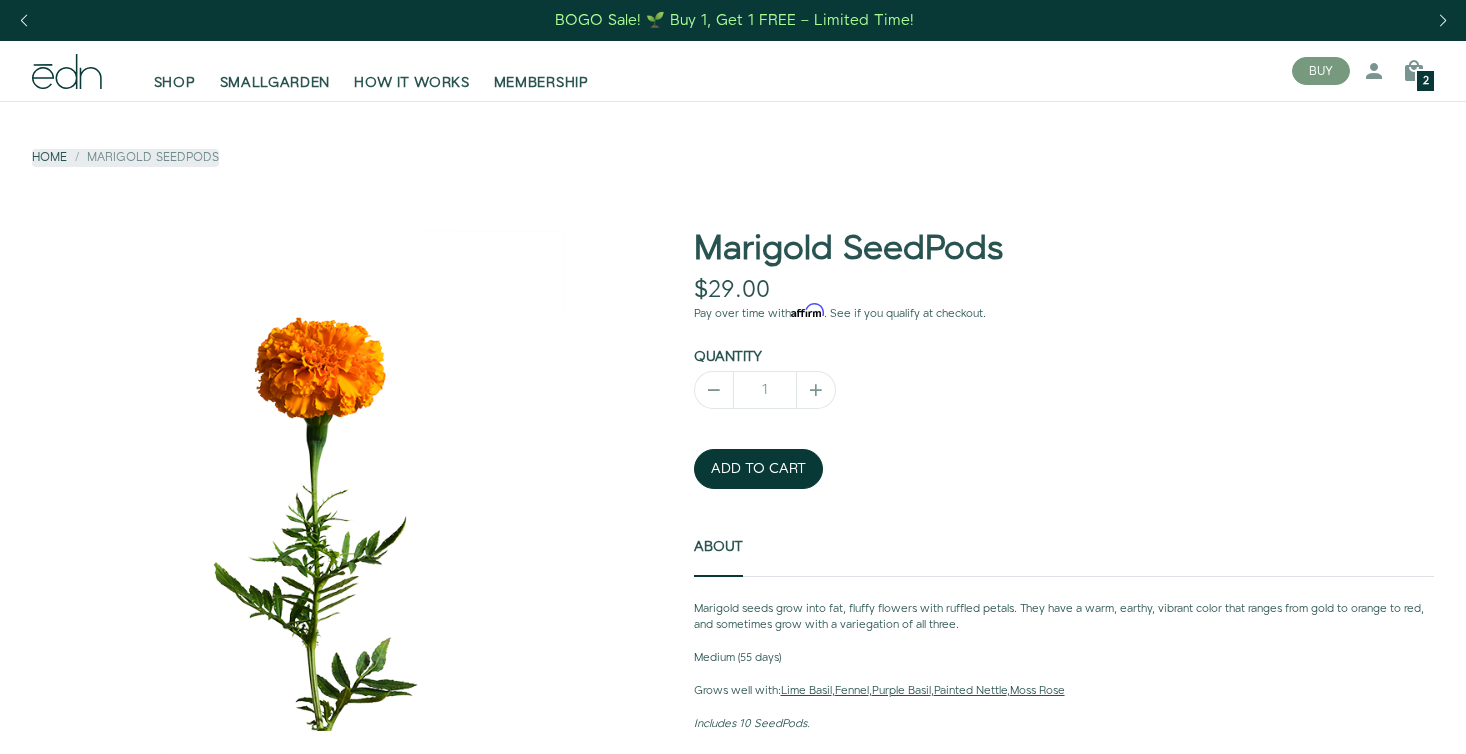 scroll, scrollTop: 0, scrollLeft: 0, axis: both 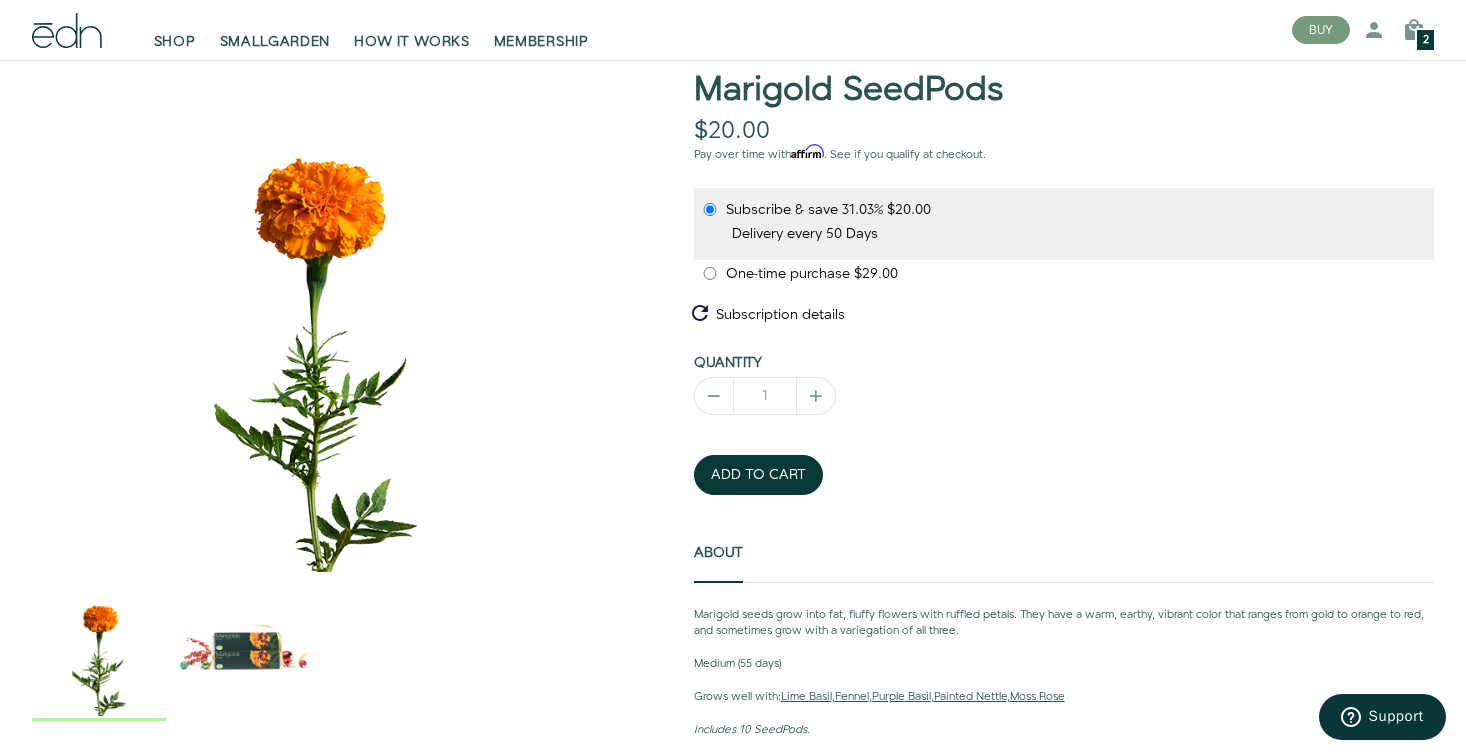 click at bounding box center (243, 649) 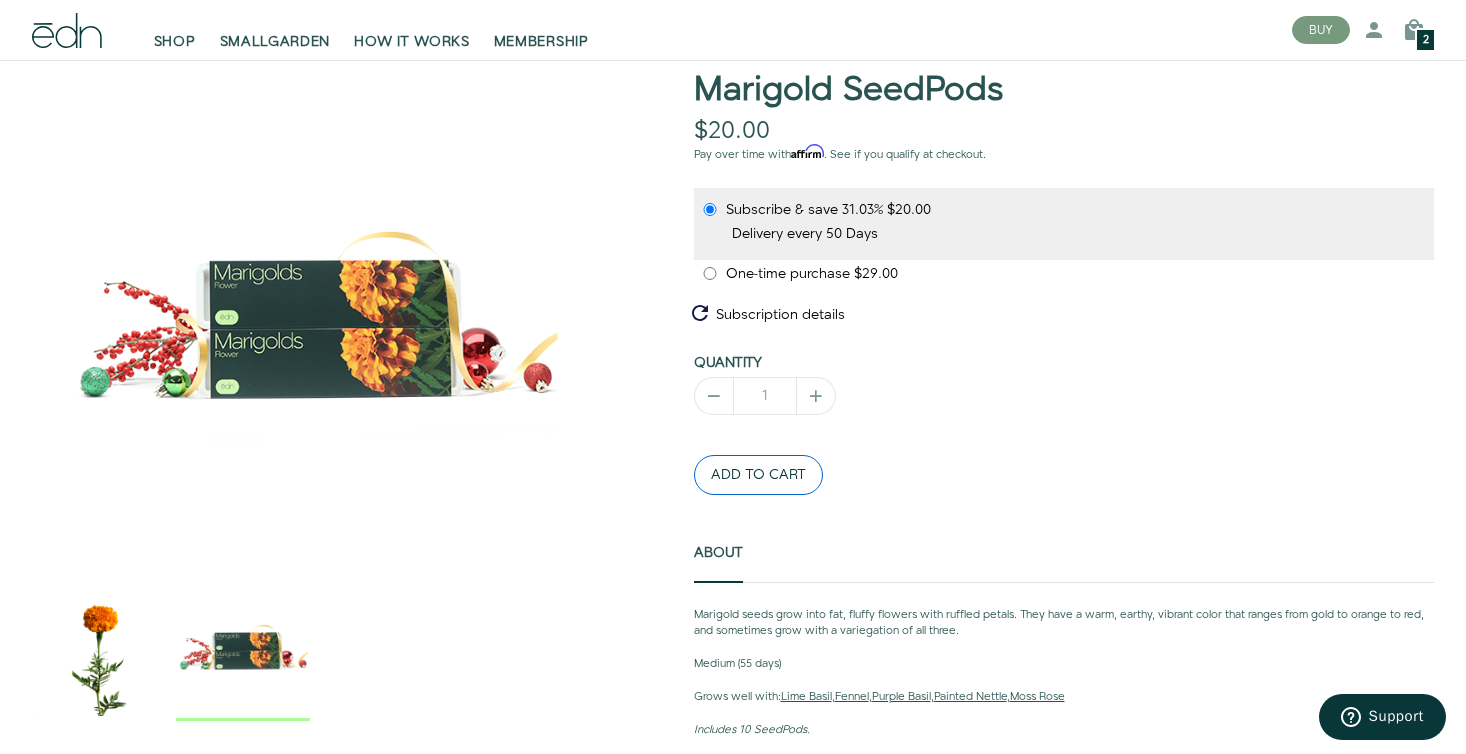 click on "ADD TO CART" at bounding box center (758, 475) 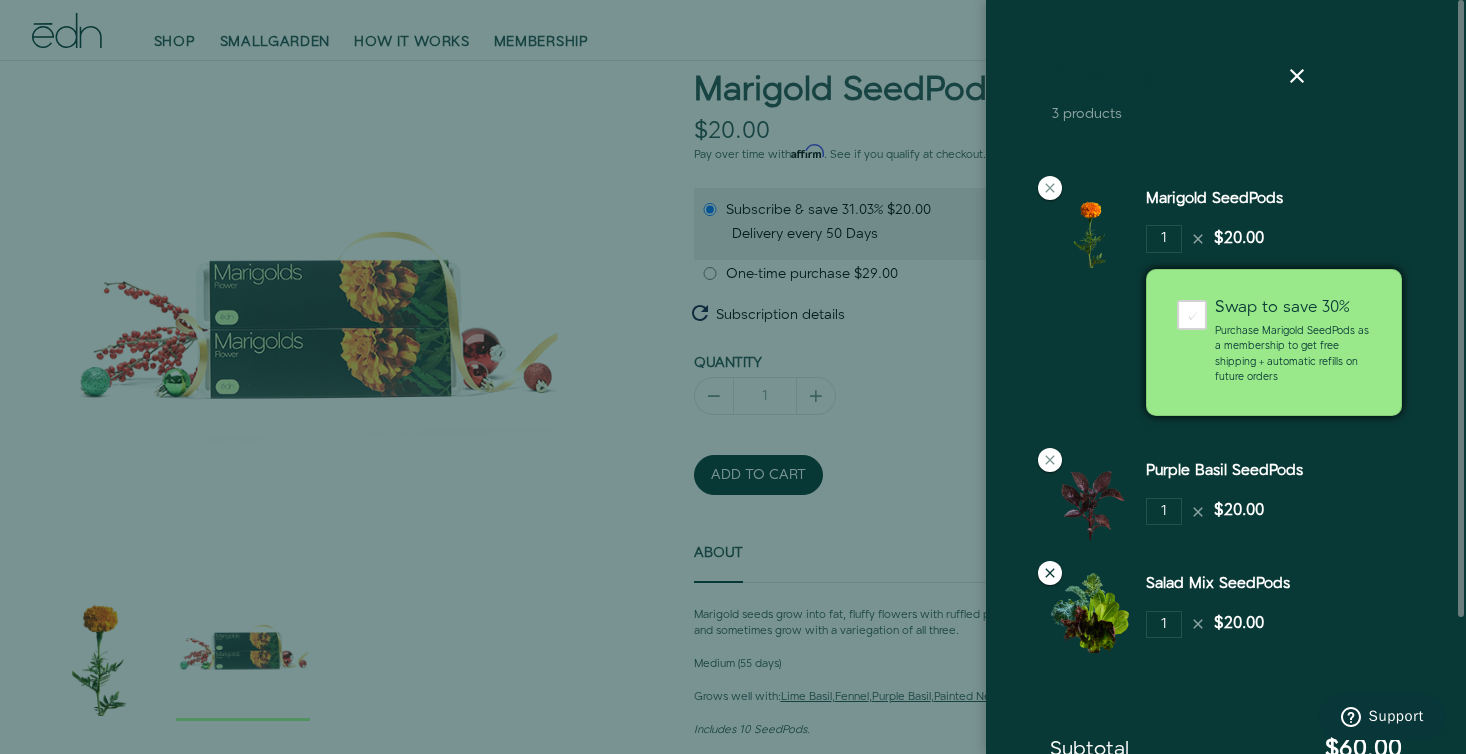 click at bounding box center (1050, 573) 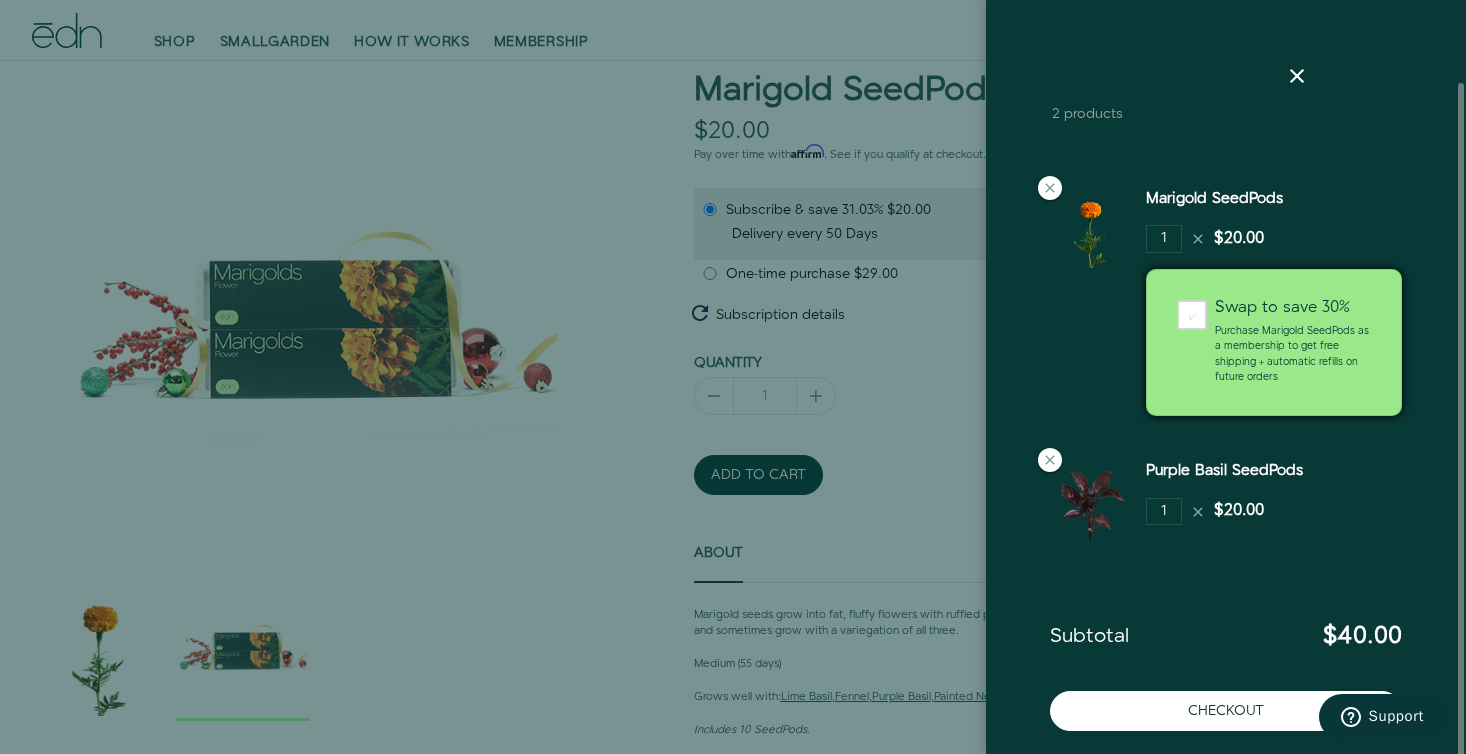 scroll, scrollTop: 53, scrollLeft: 0, axis: vertical 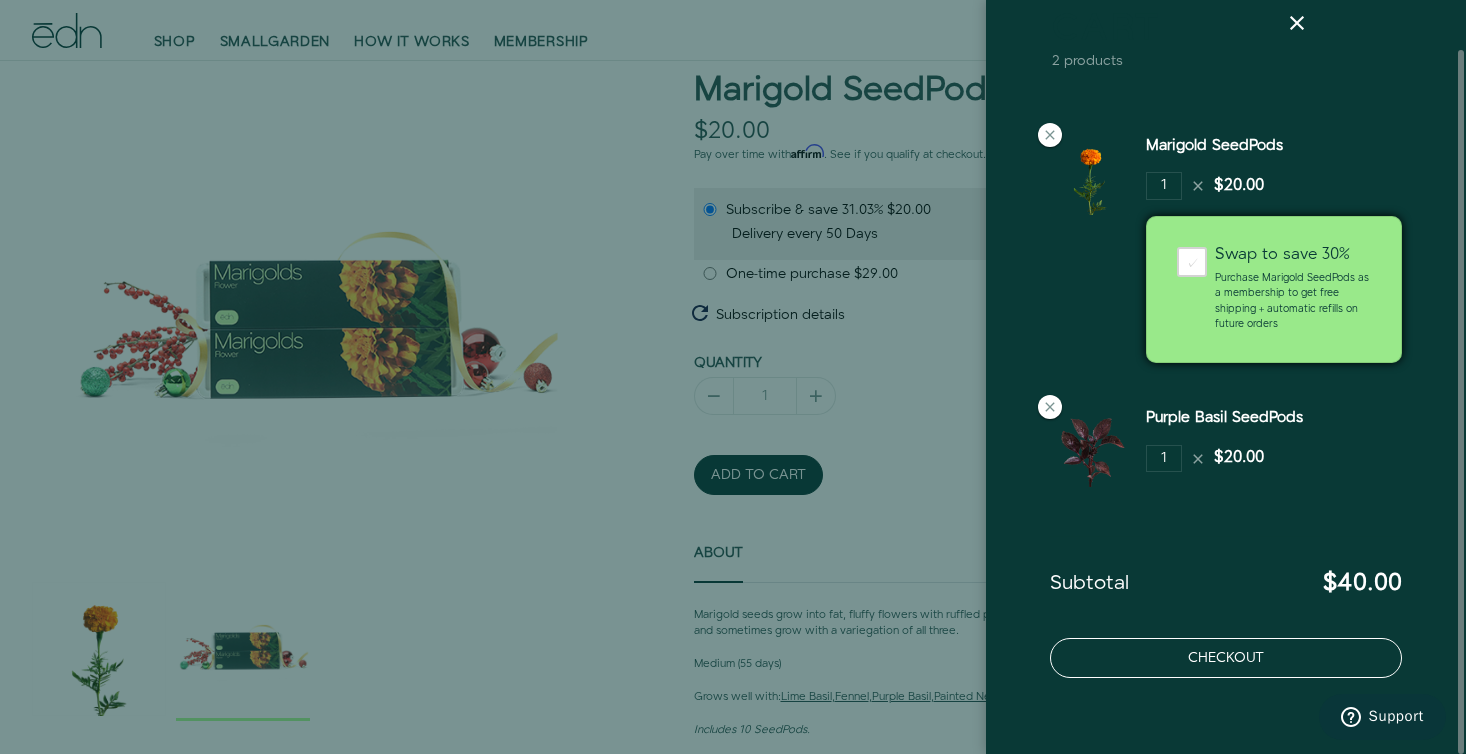 click on "Checkout" at bounding box center [1226, 658] 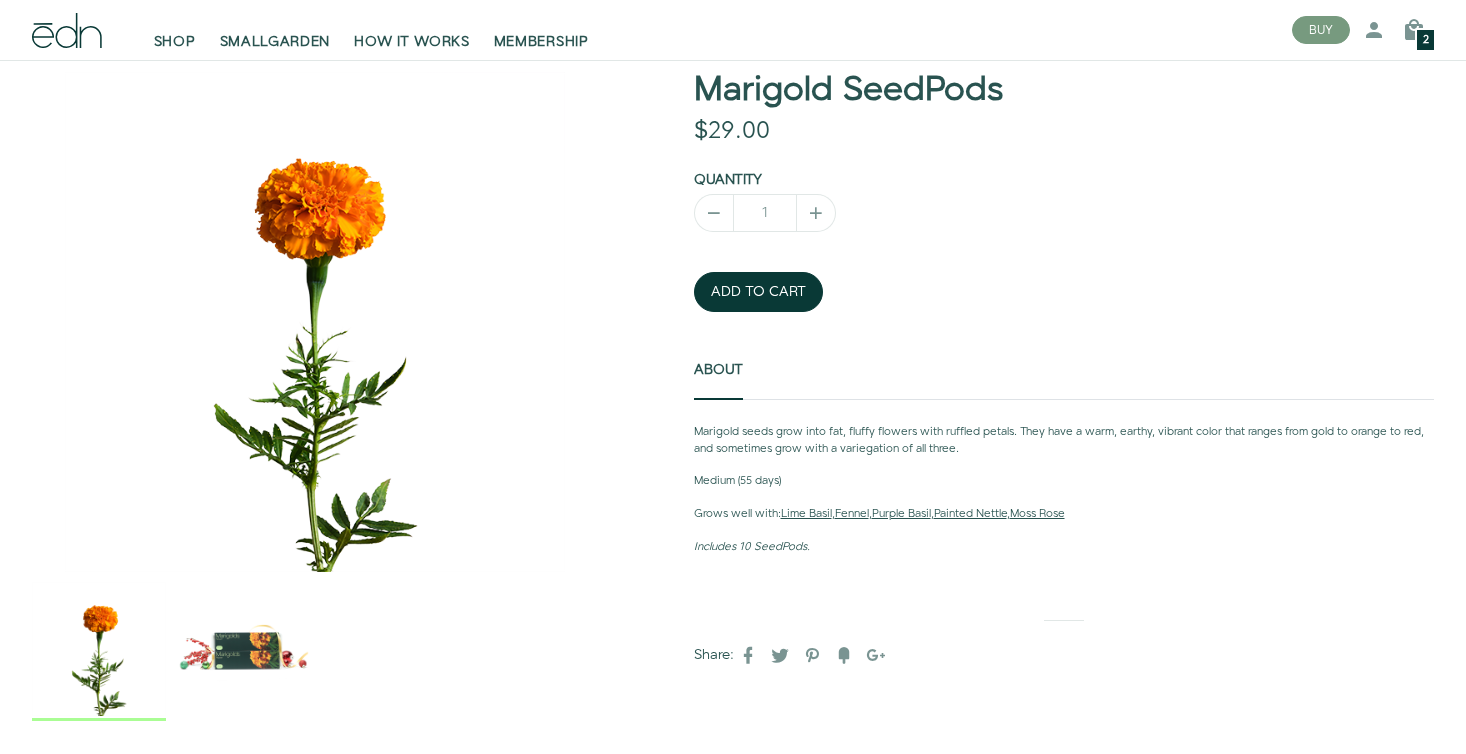 scroll, scrollTop: 0, scrollLeft: 0, axis: both 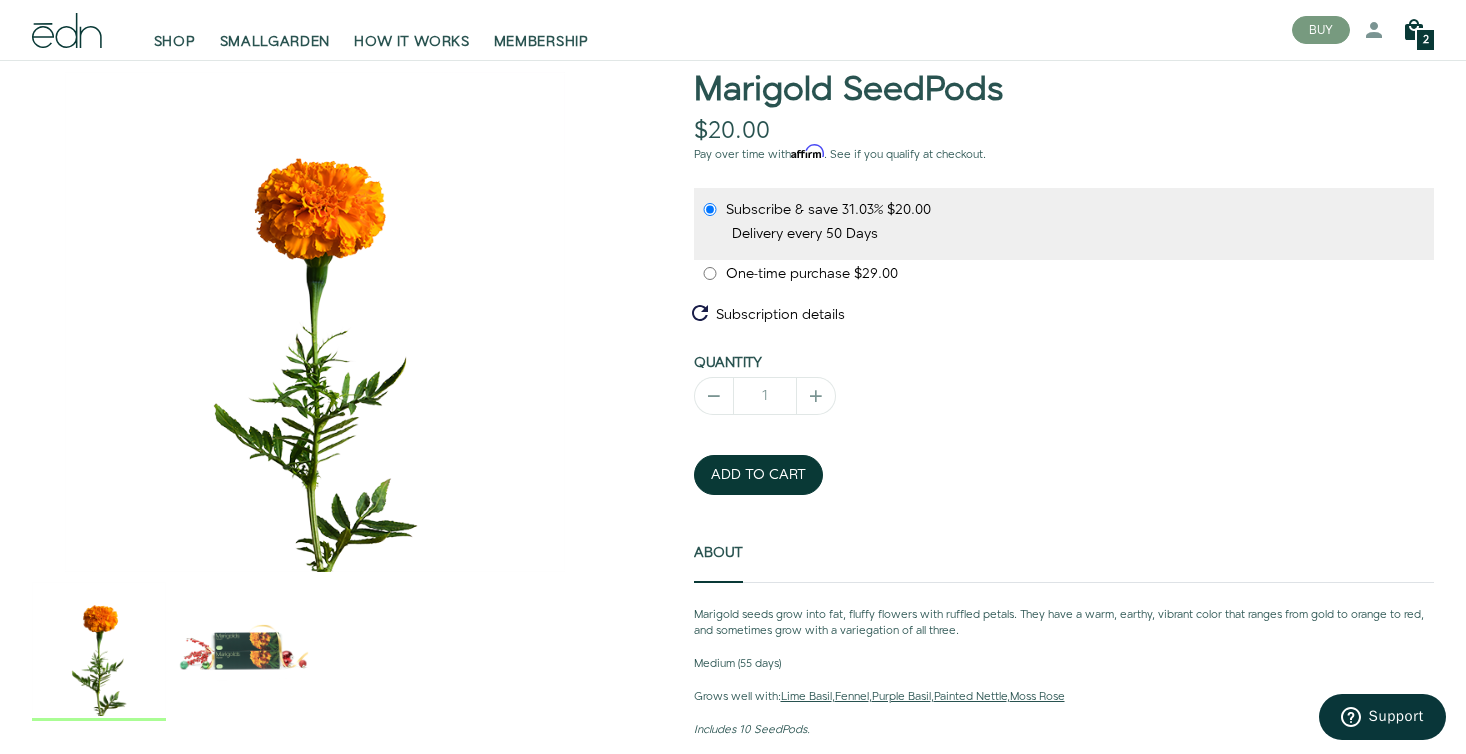 click at bounding box center (1414, 30) 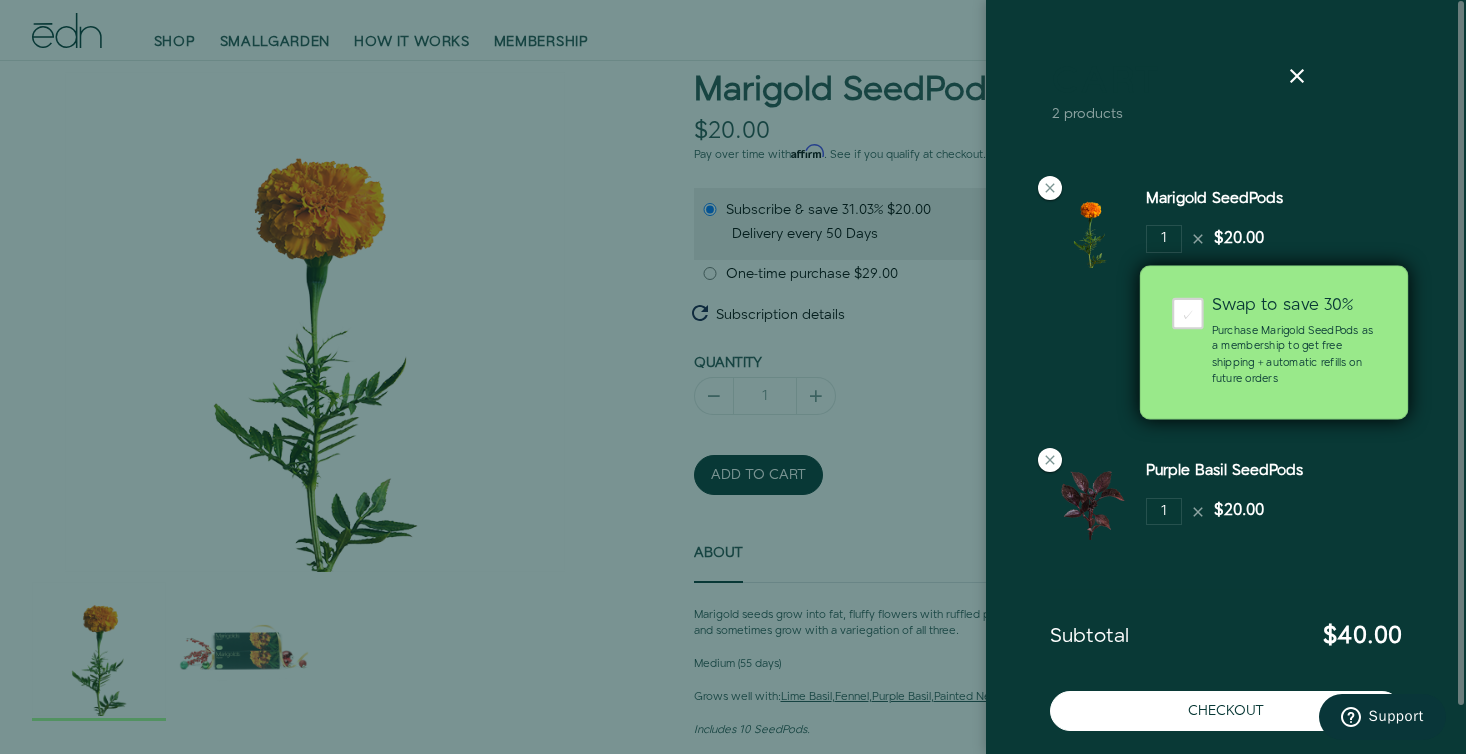 scroll, scrollTop: 53, scrollLeft: 0, axis: vertical 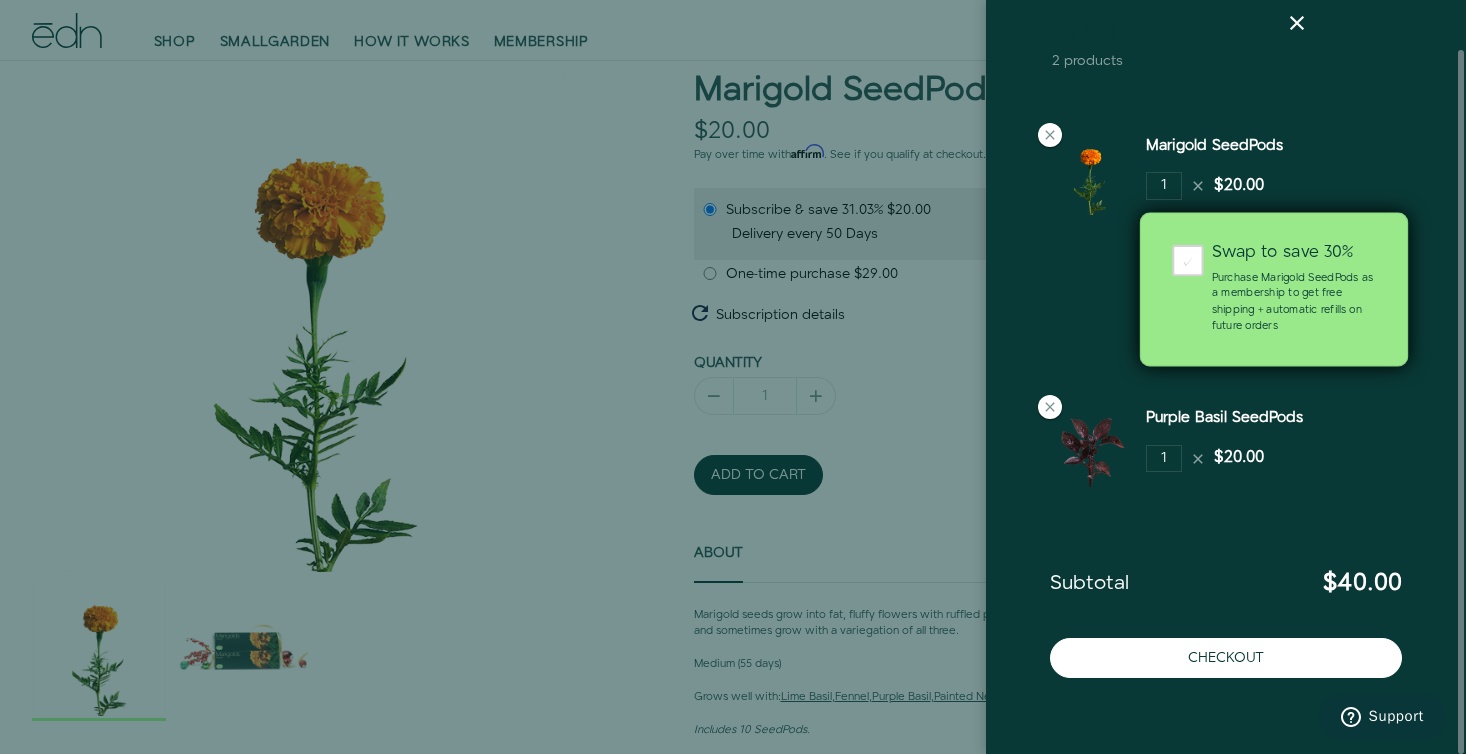 click on "✓" at bounding box center [1188, 261] 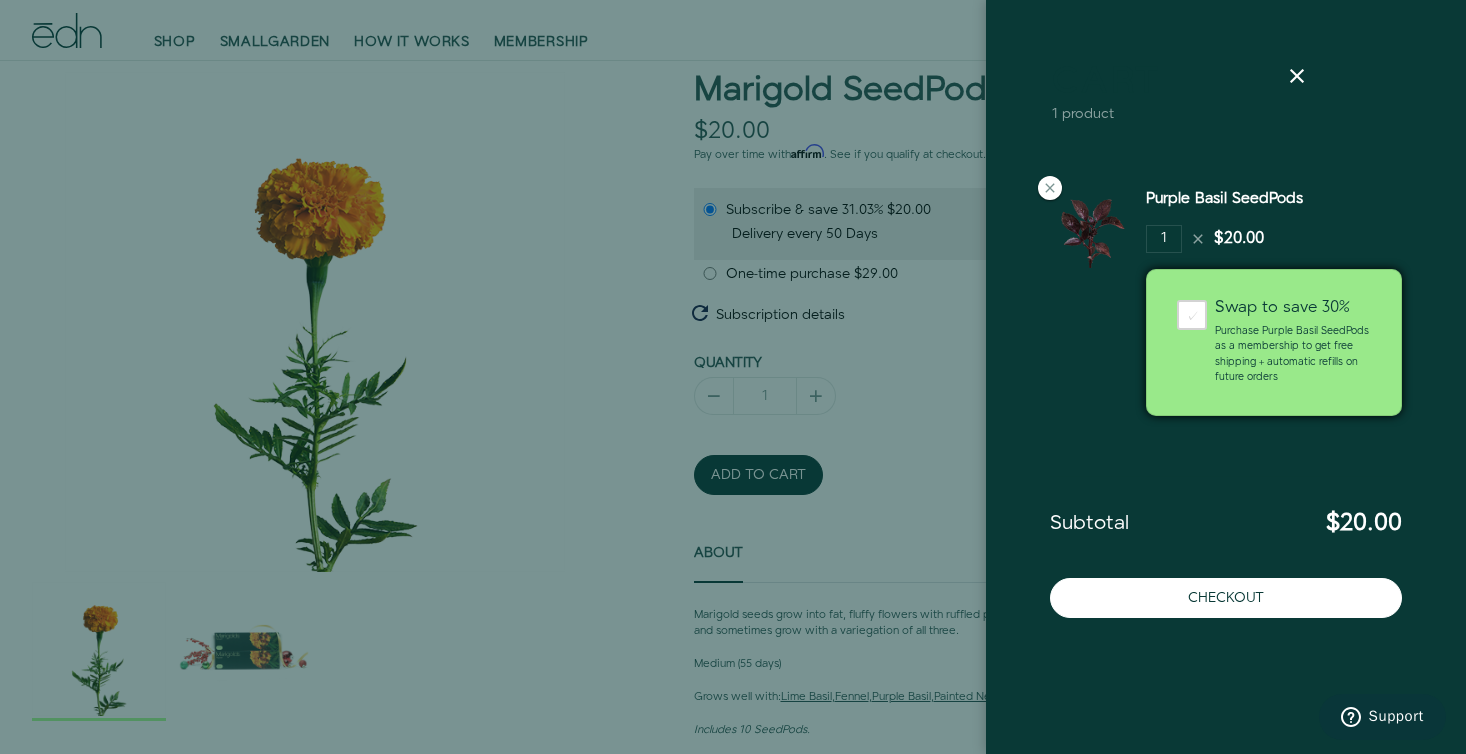 scroll, scrollTop: 0, scrollLeft: 0, axis: both 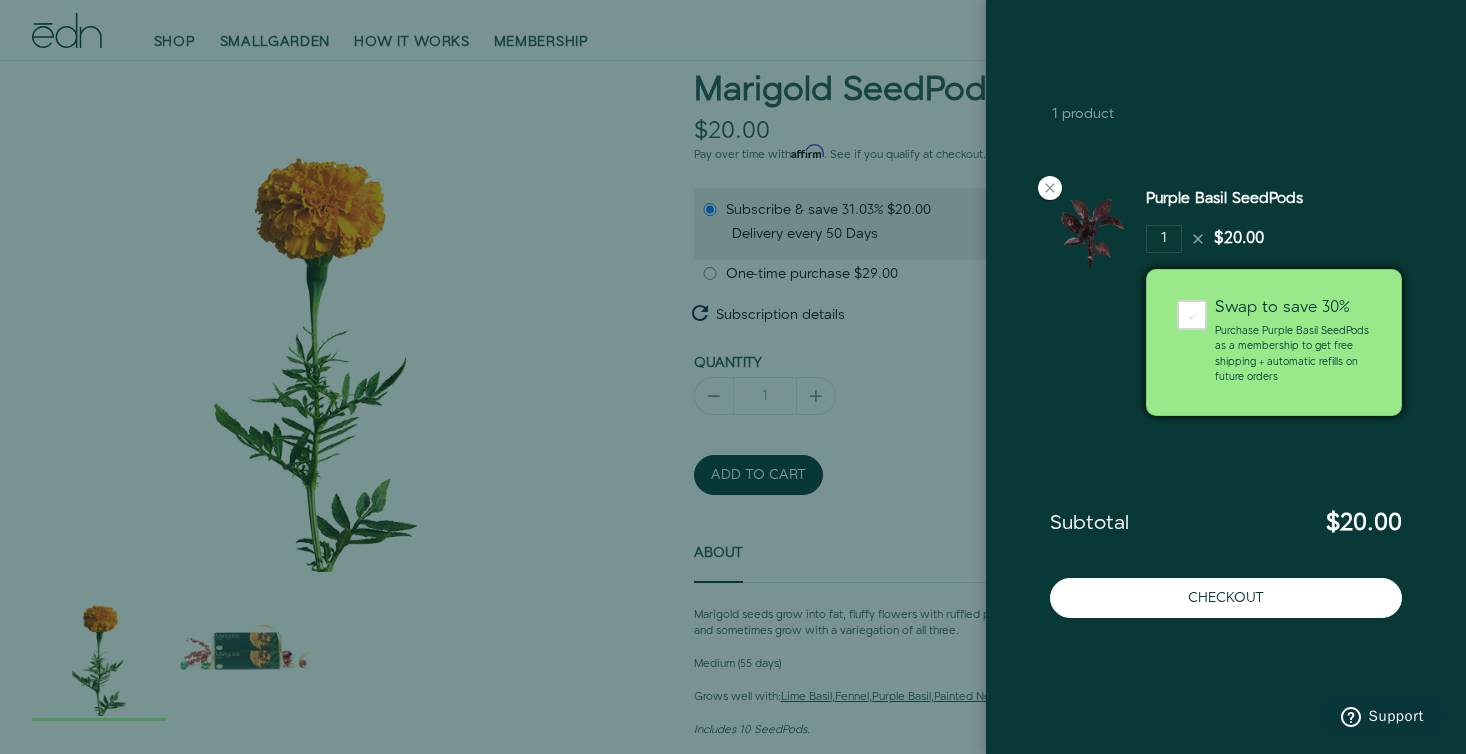 click at bounding box center (1297, 76) 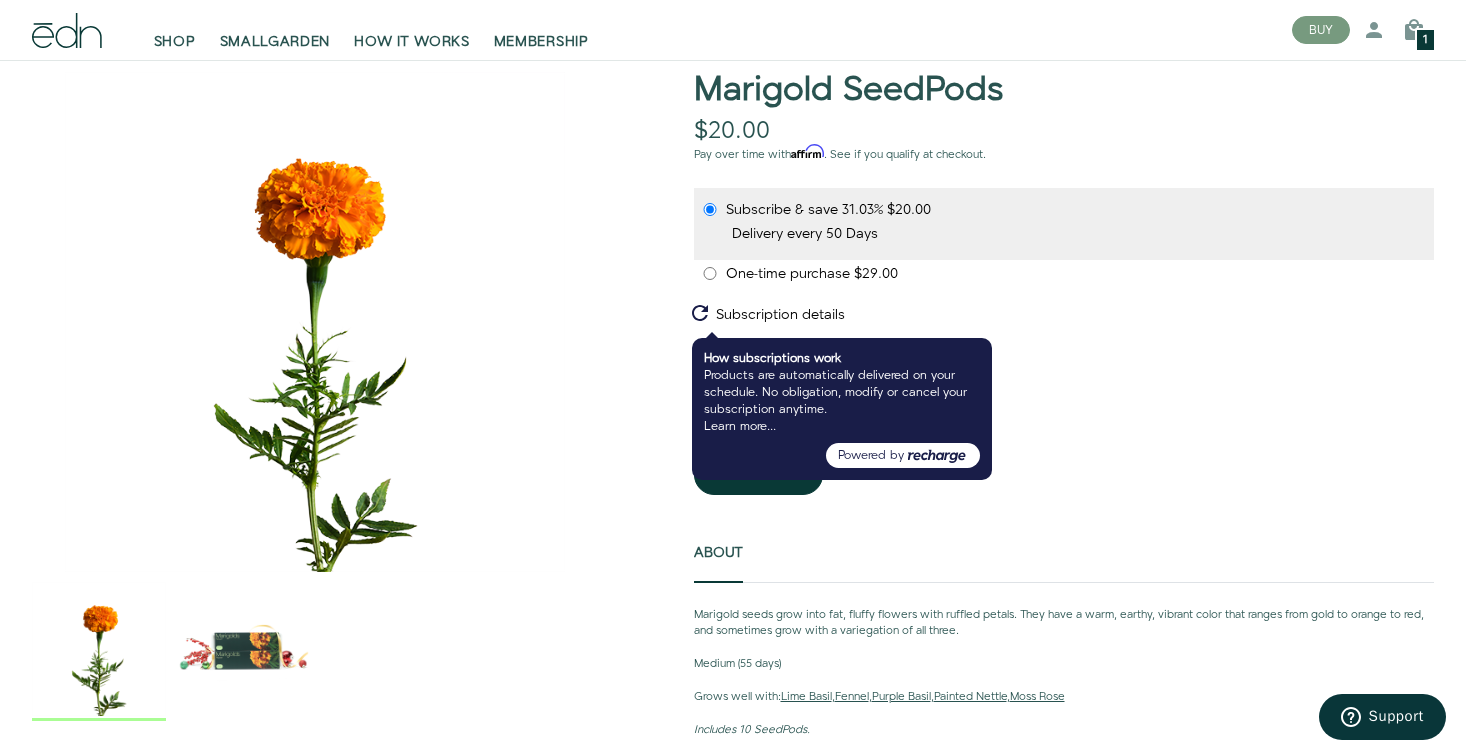 click on "One-time purchase $29.00" at bounding box center (710, 273) 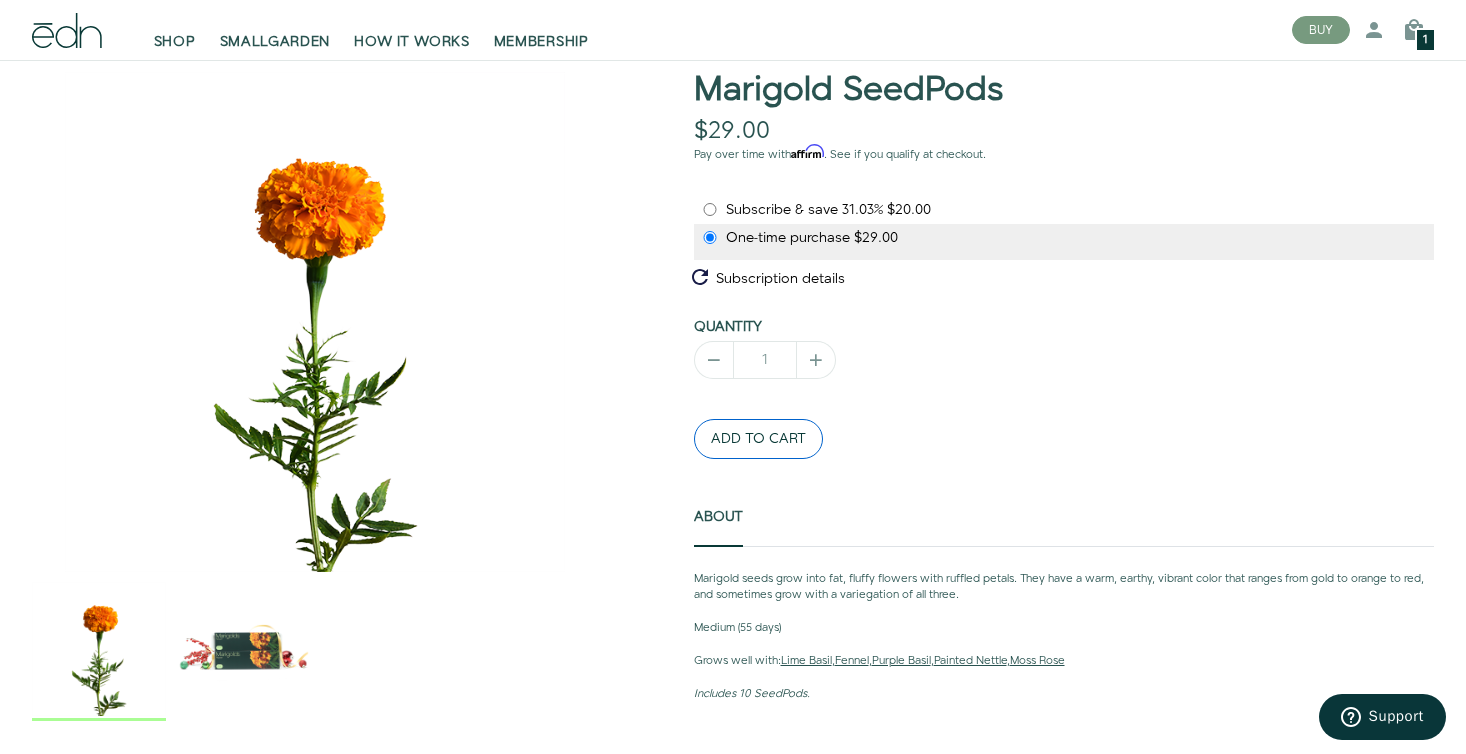 click on "ADD TO CART" at bounding box center (758, 439) 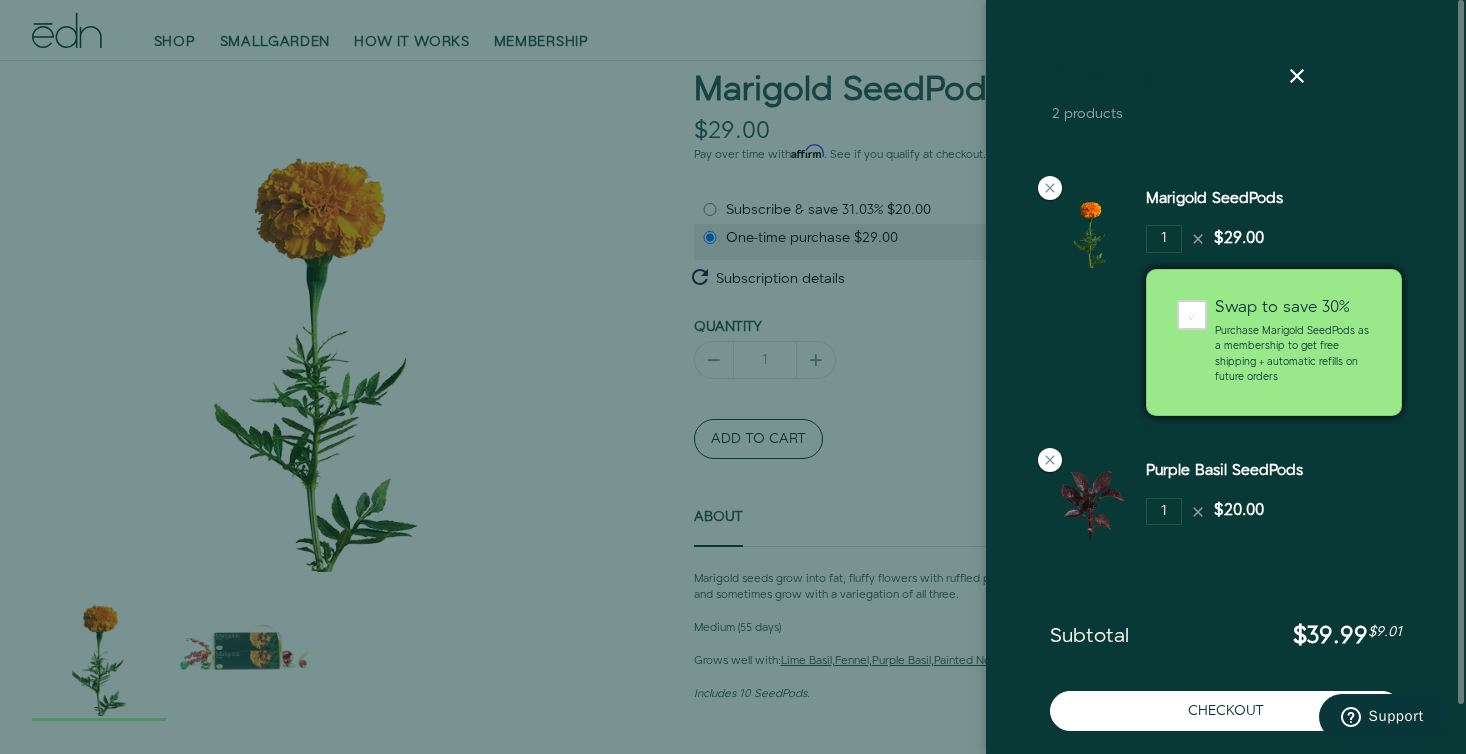 scroll, scrollTop: 53, scrollLeft: 0, axis: vertical 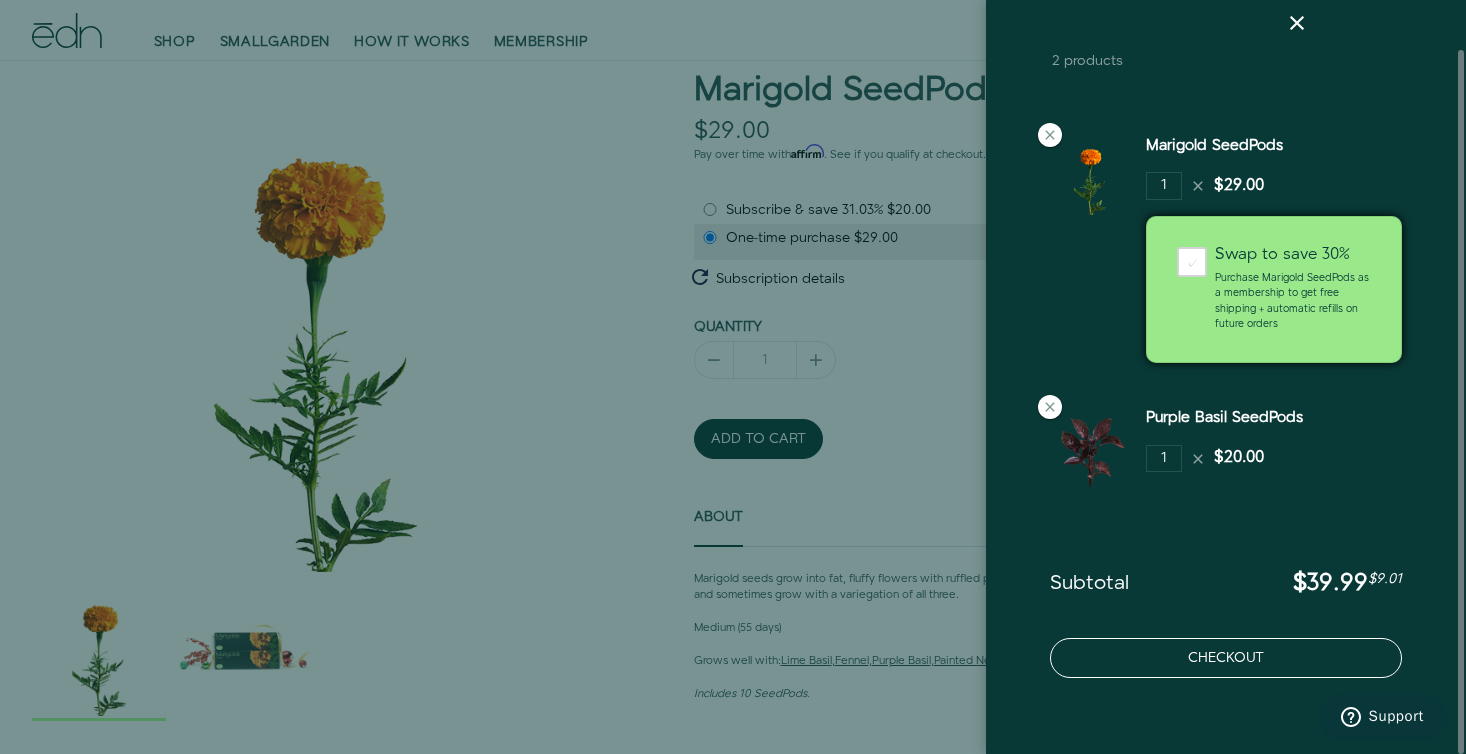 click on "Checkout" at bounding box center [1226, 658] 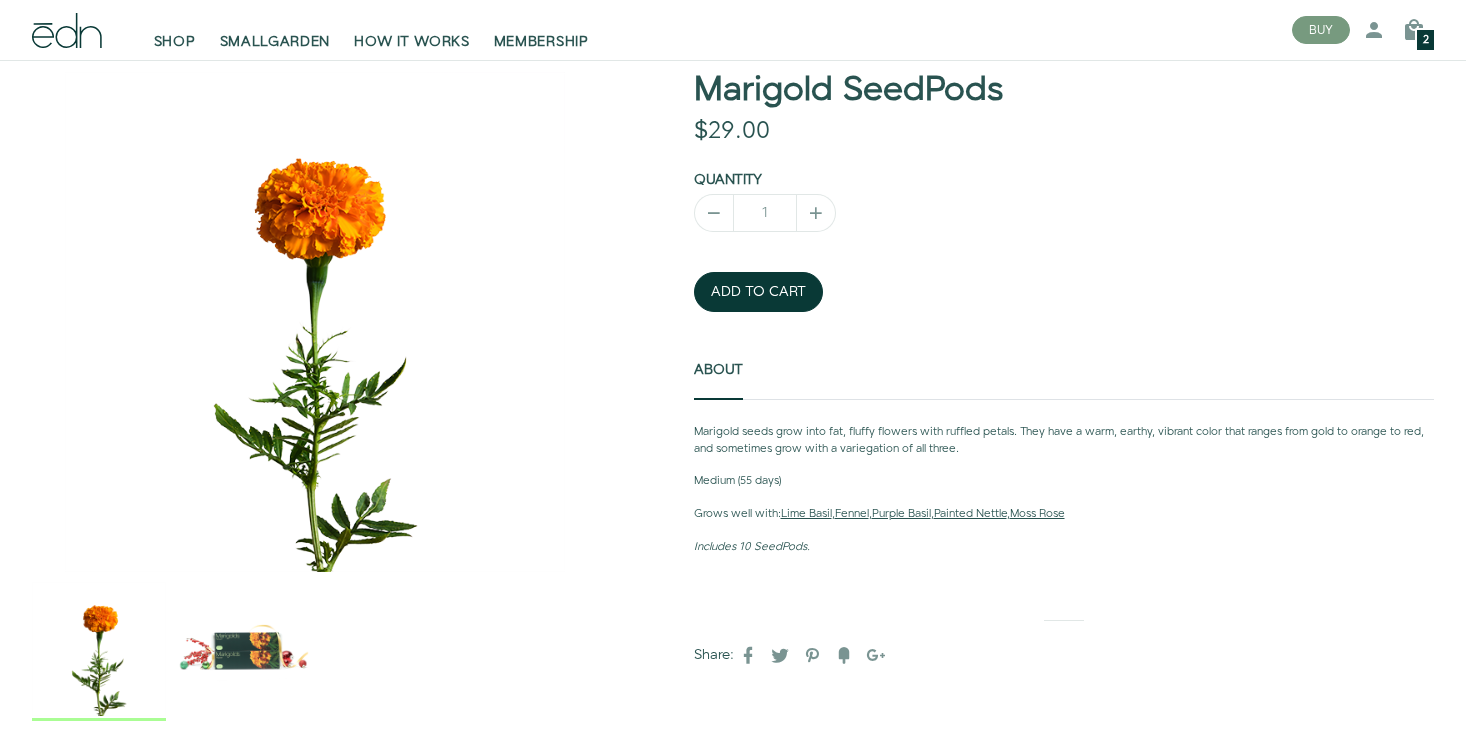 scroll, scrollTop: 0, scrollLeft: 0, axis: both 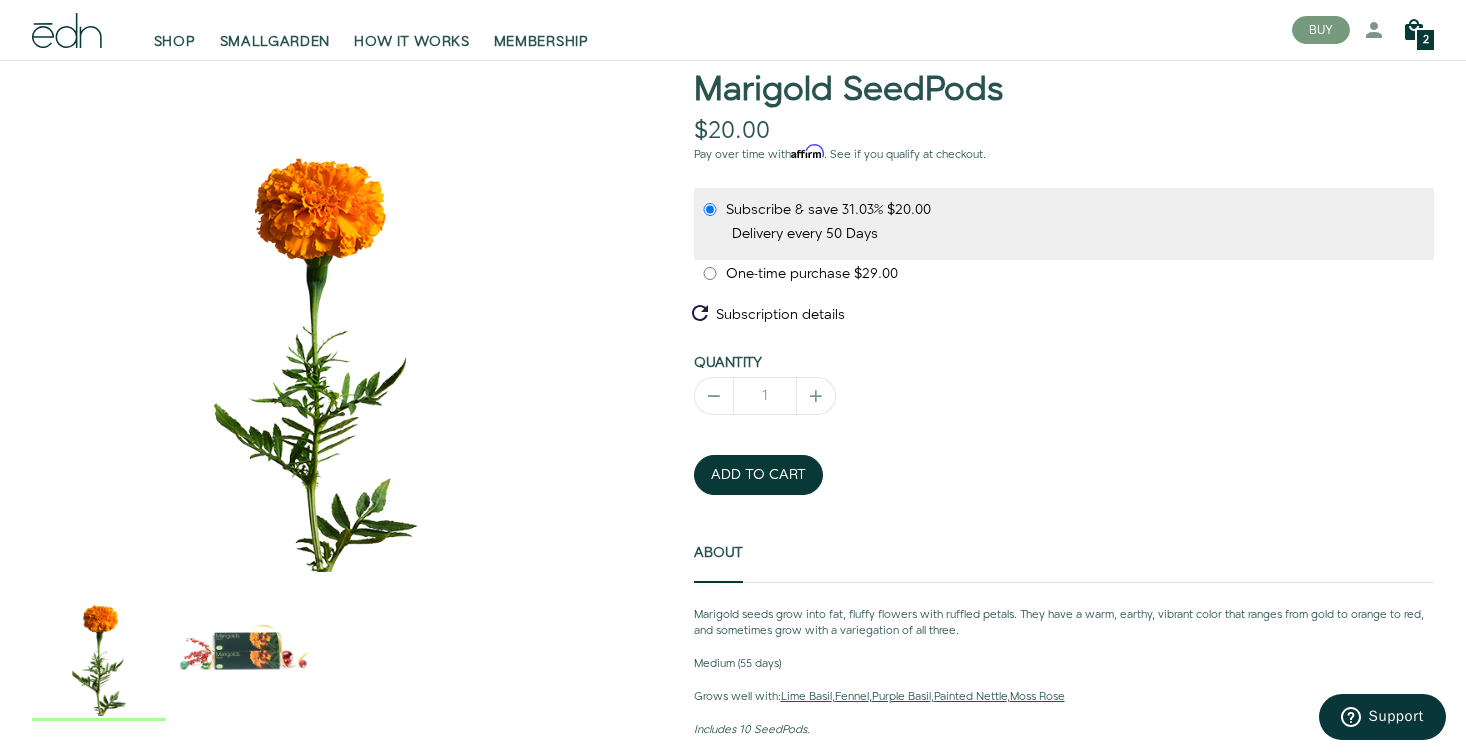 click at bounding box center [1414, 30] 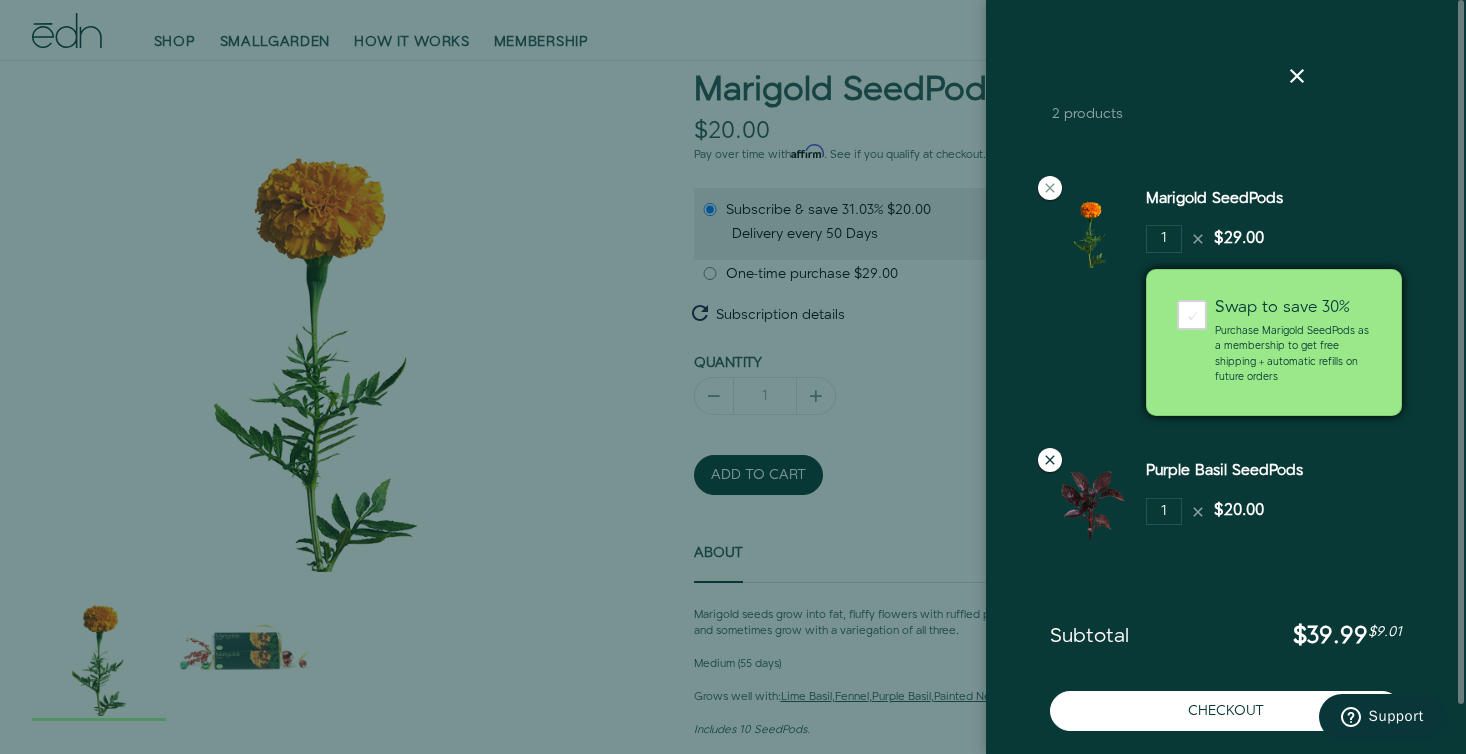 click at bounding box center [1050, 460] 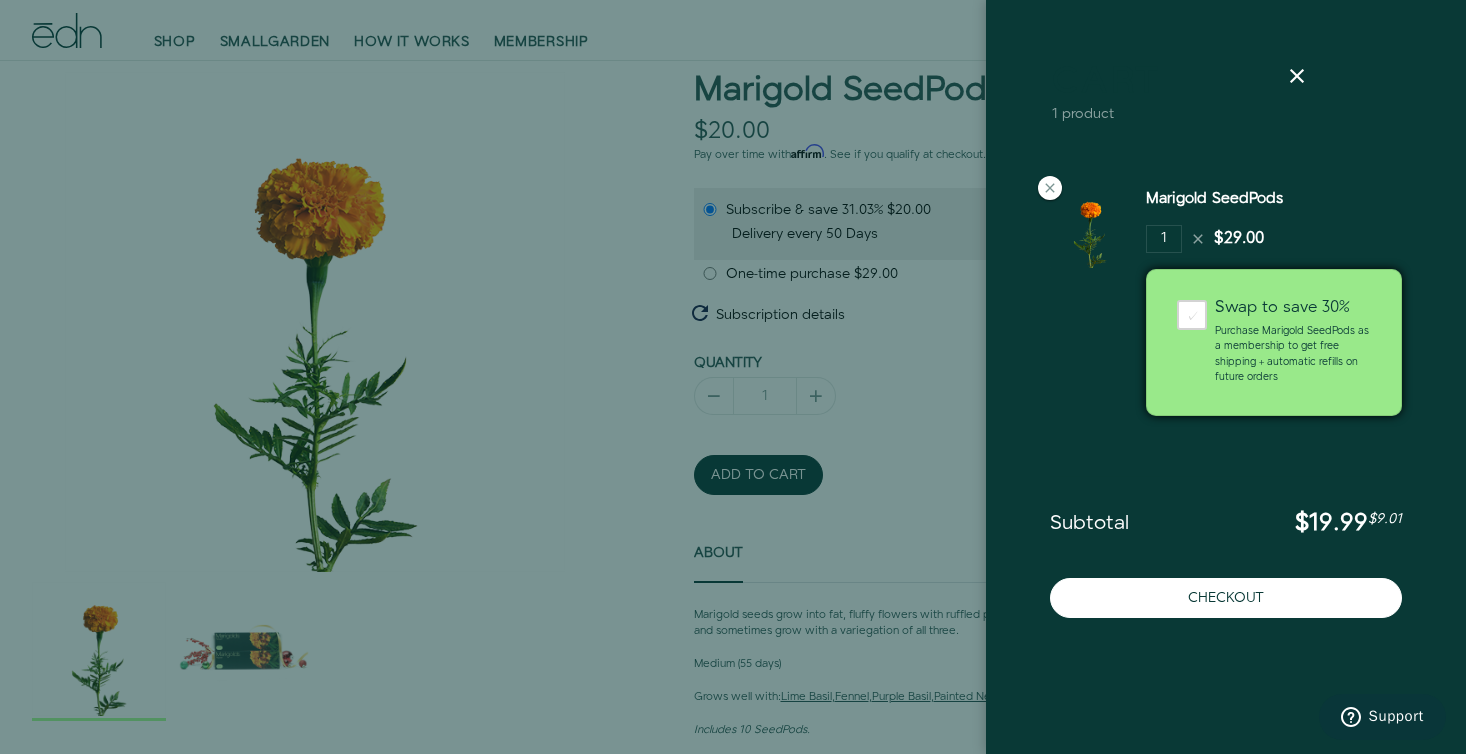 click at bounding box center (733, 377) 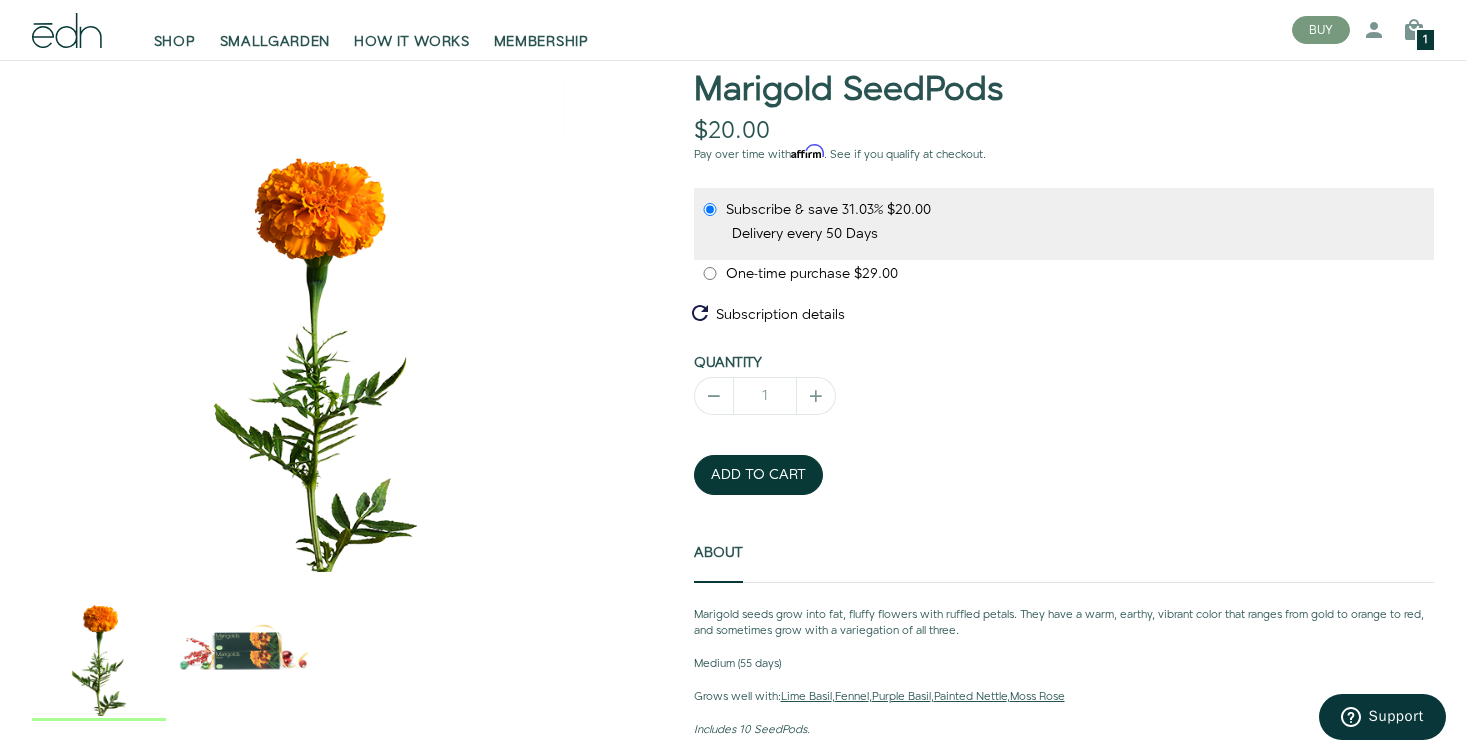 scroll, scrollTop: 0, scrollLeft: 0, axis: both 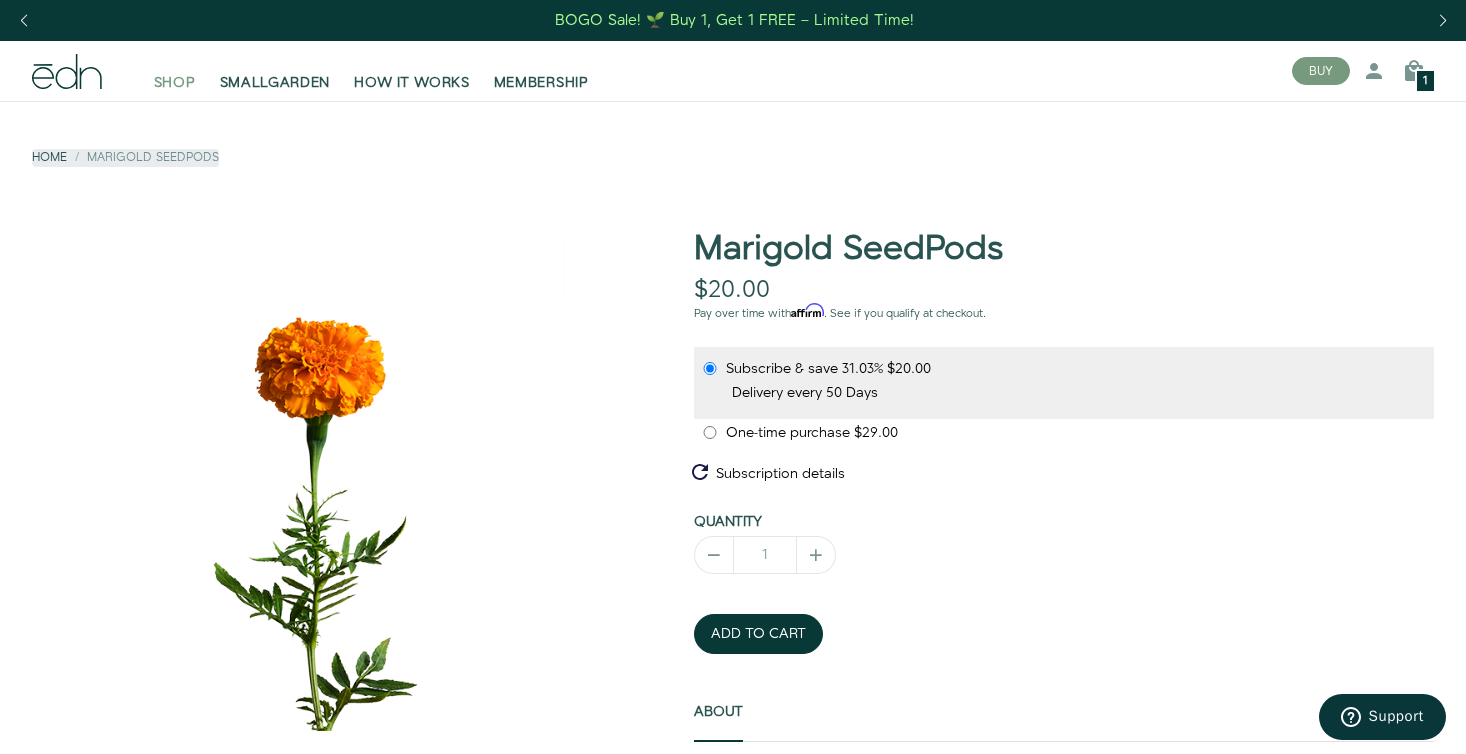 click on "SHOP" at bounding box center (175, 83) 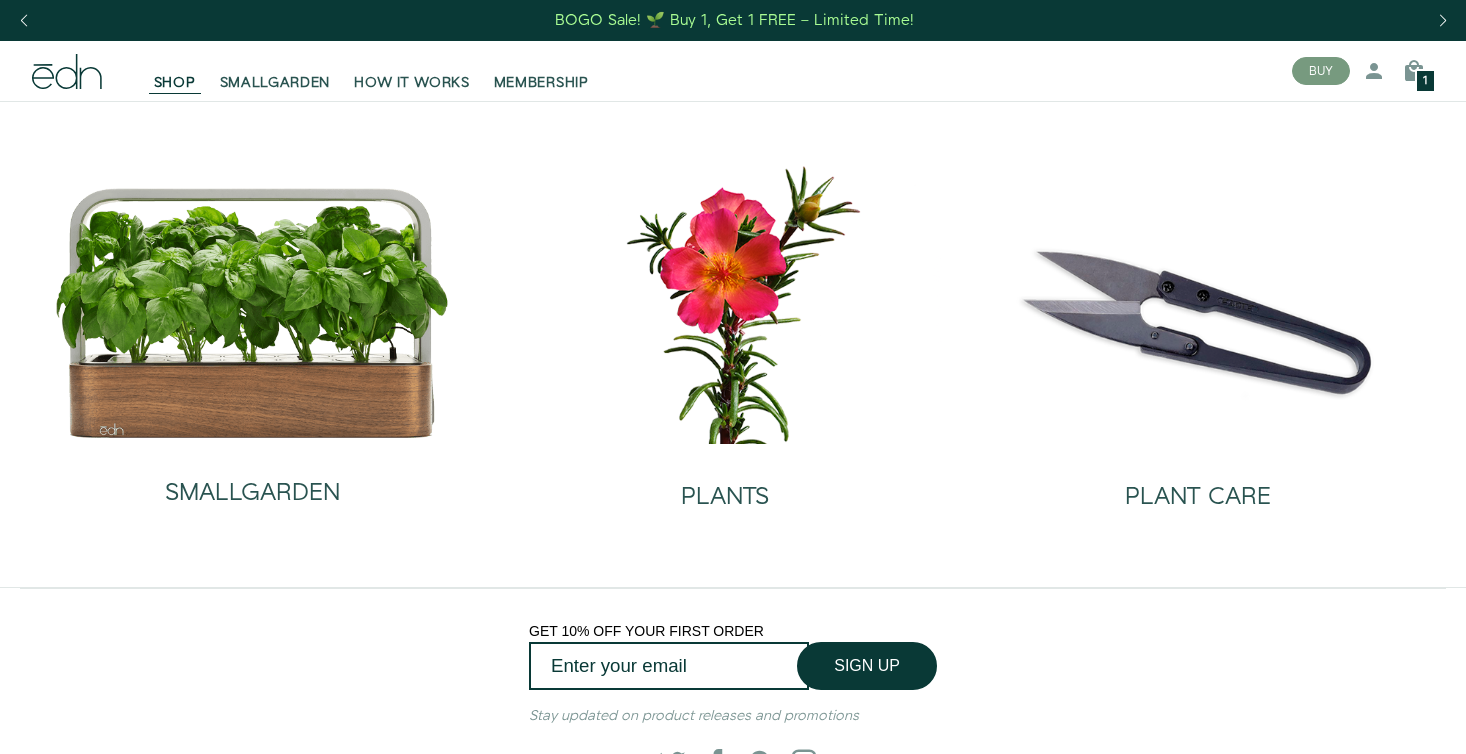 scroll, scrollTop: 0, scrollLeft: 0, axis: both 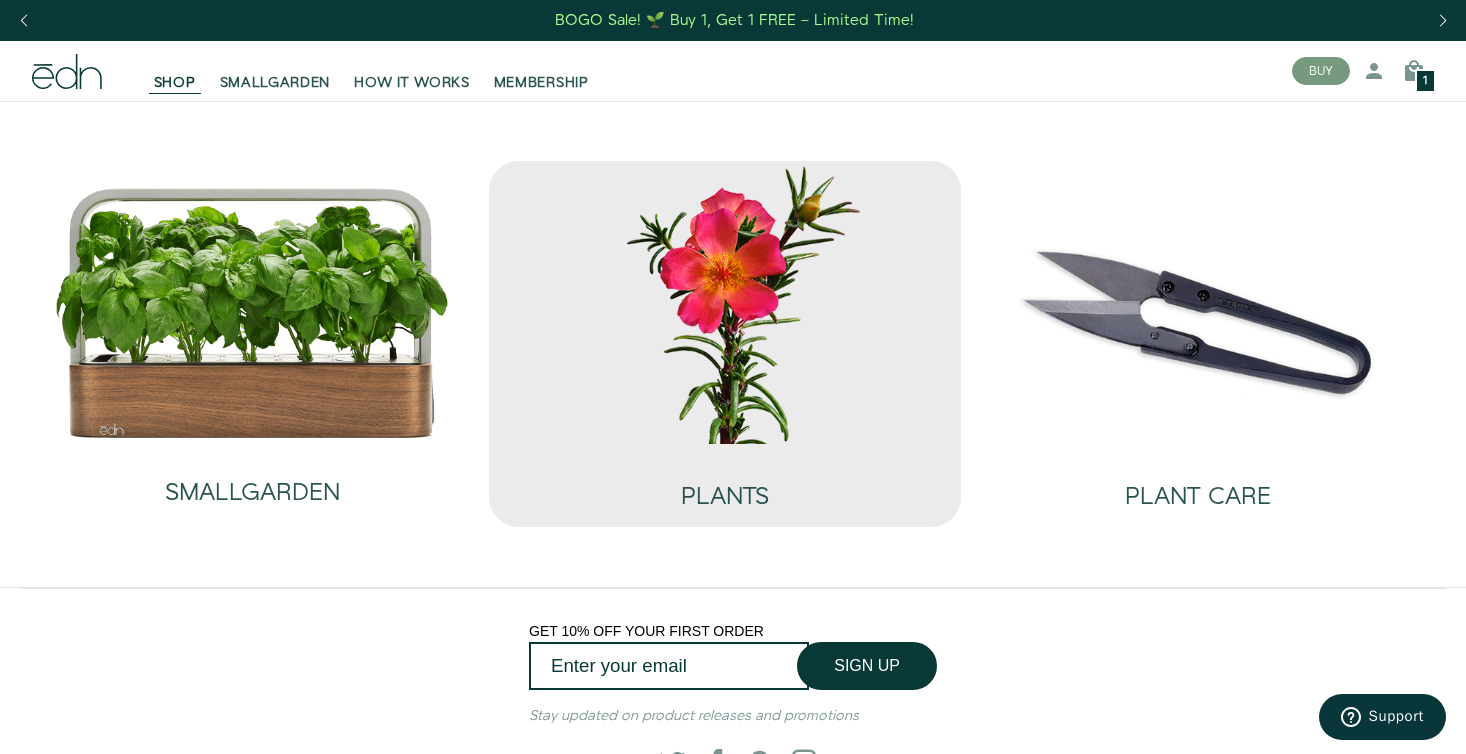 click at bounding box center (725, 302) 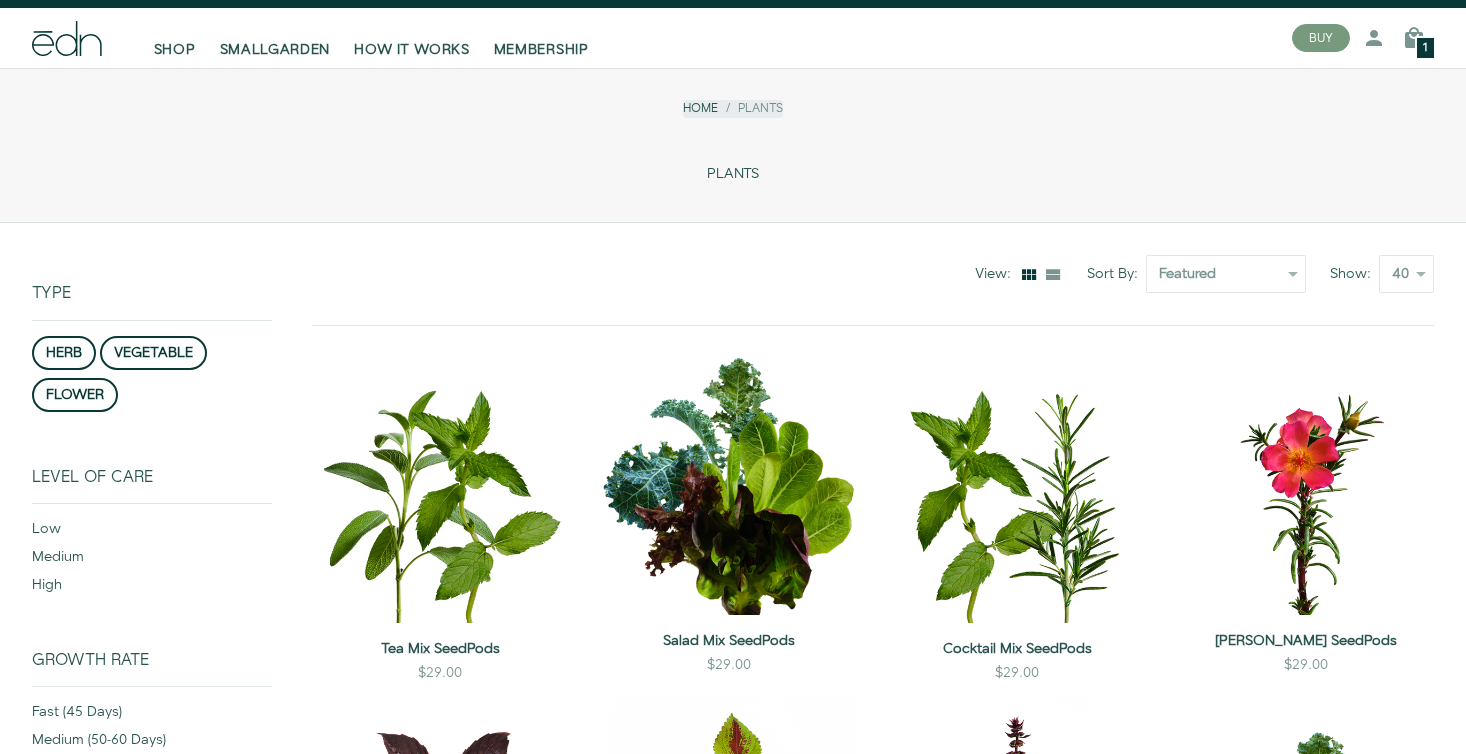 scroll, scrollTop: 464, scrollLeft: 0, axis: vertical 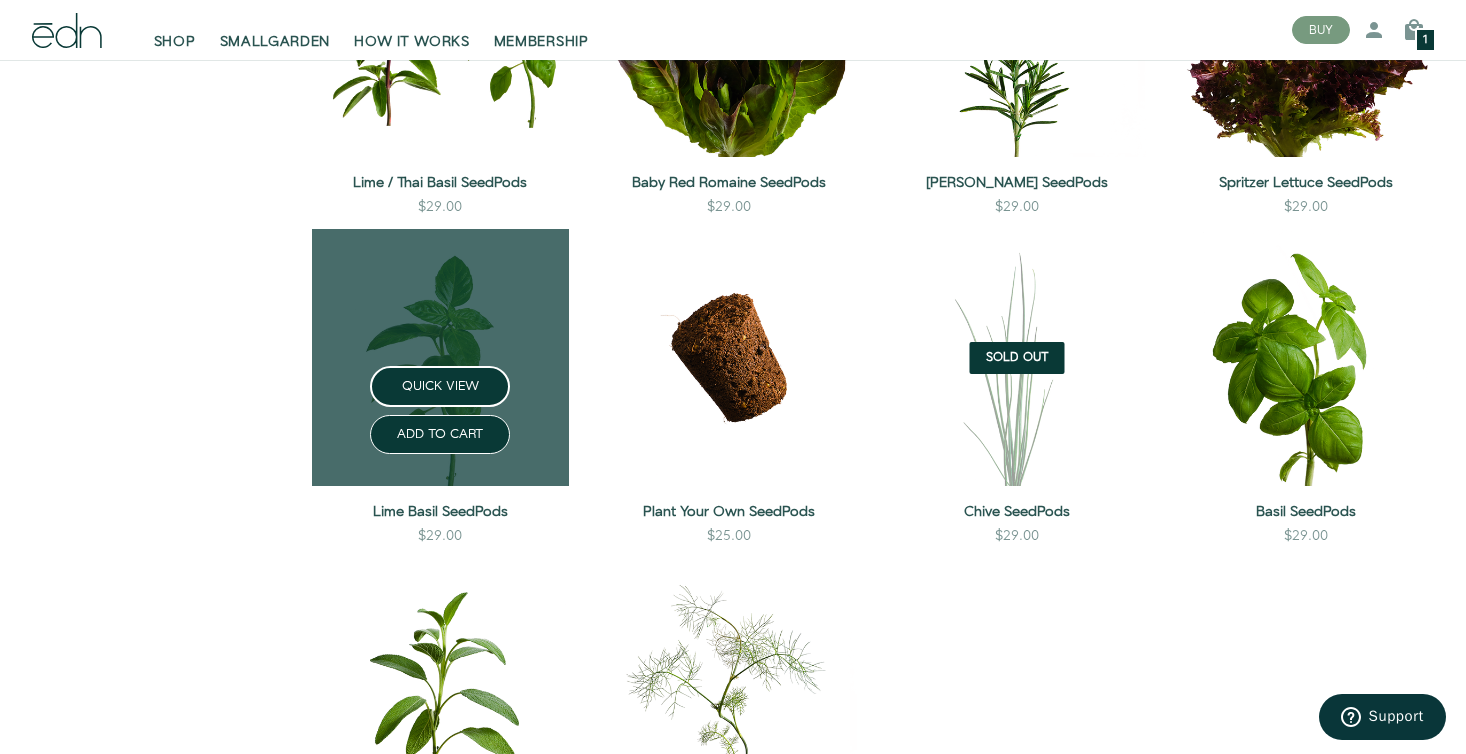 click at bounding box center [440, 357] 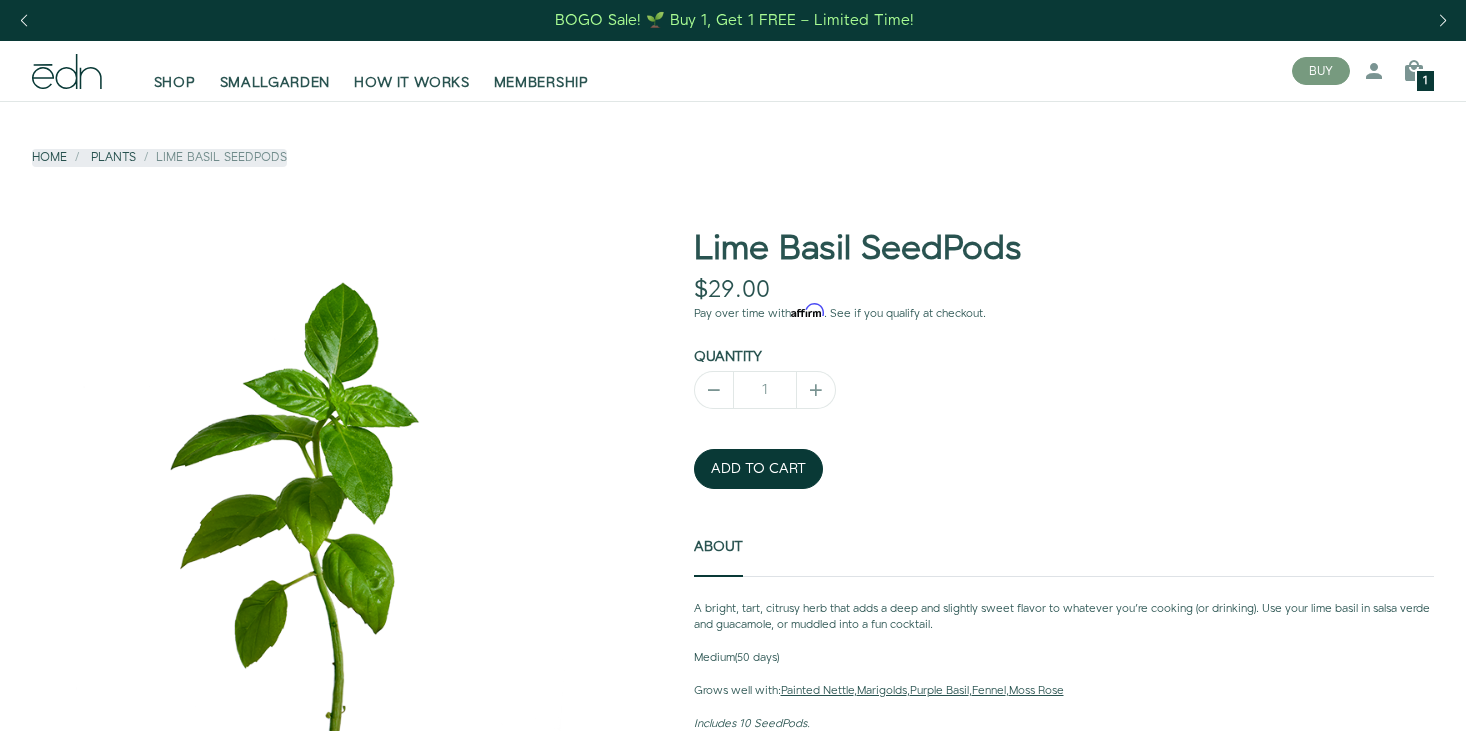 scroll, scrollTop: 0, scrollLeft: 0, axis: both 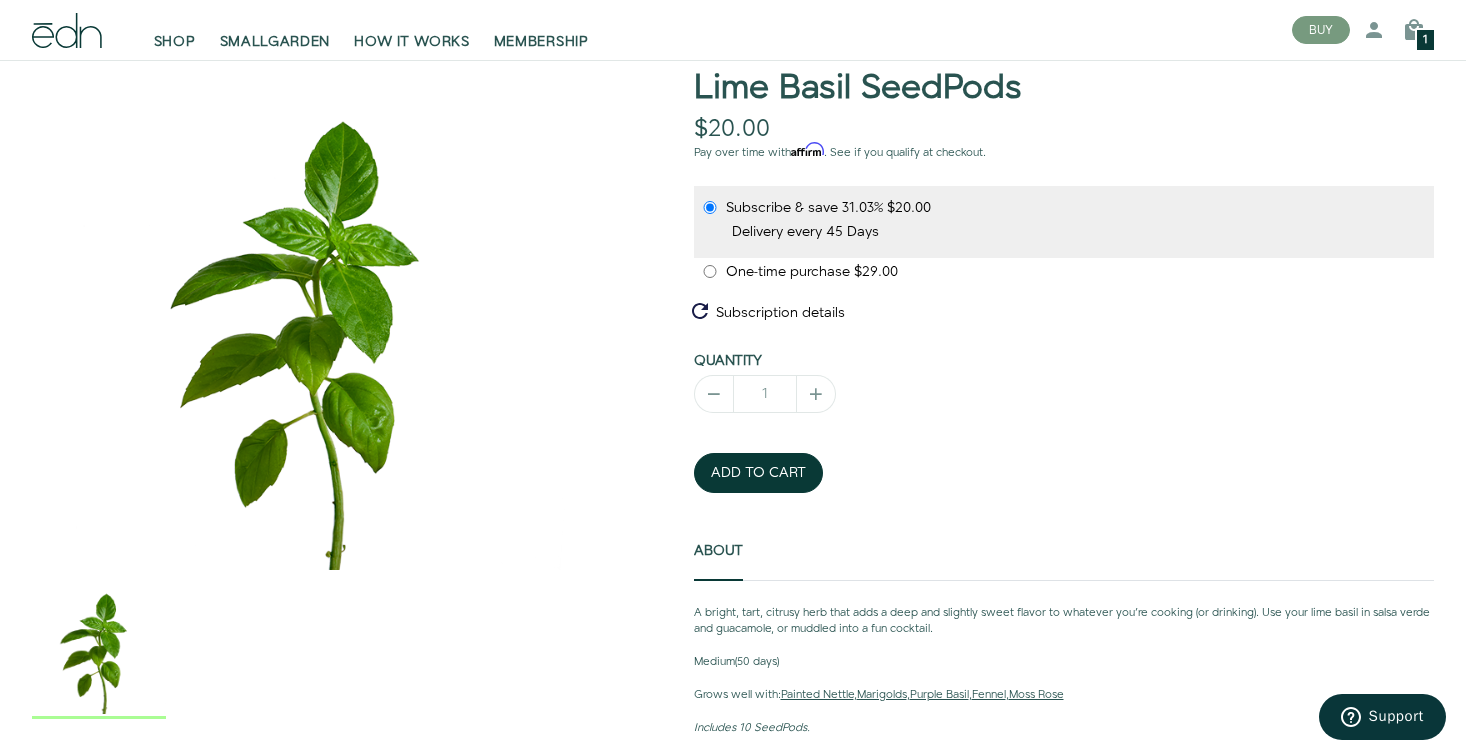 click on "One-time purchase $29.00" at bounding box center (710, 271) 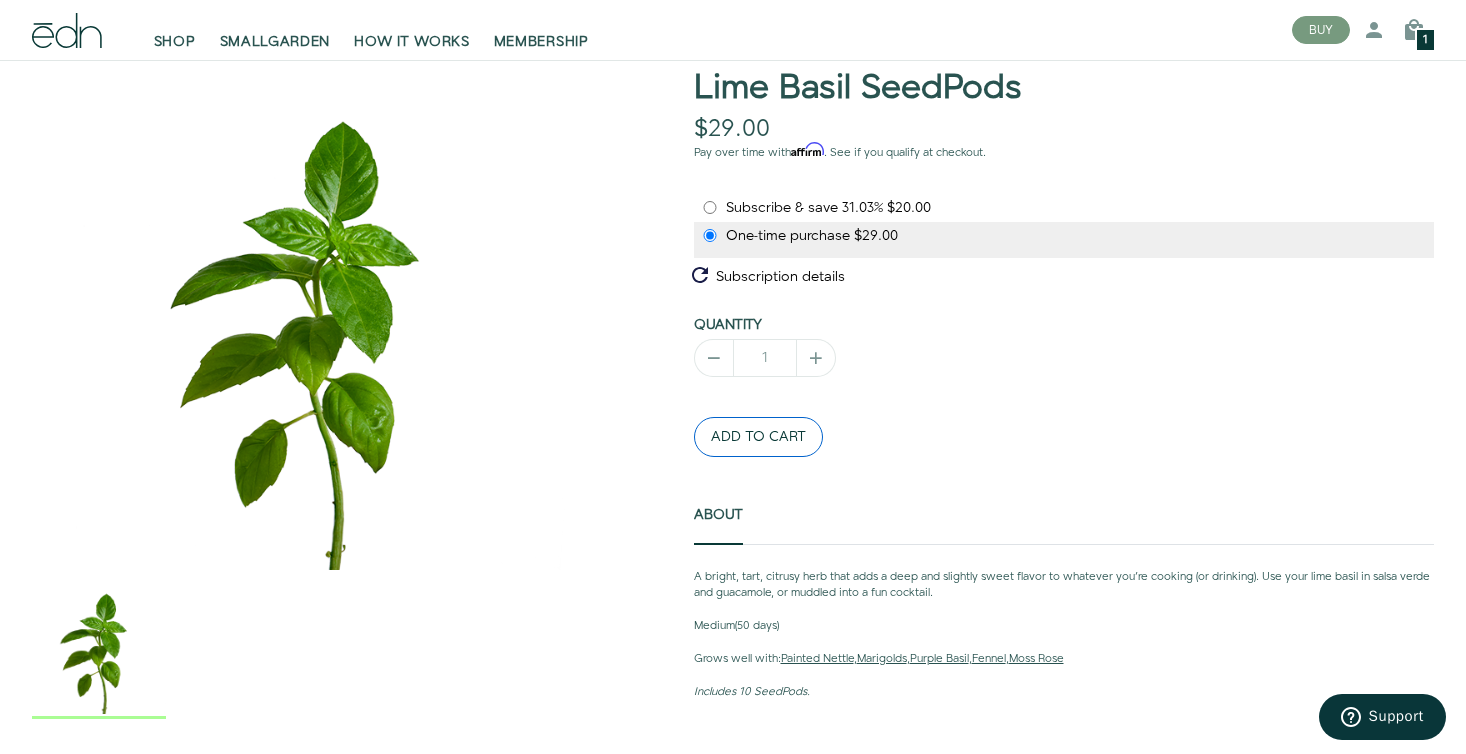 click on "ADD TO CART" at bounding box center [758, 437] 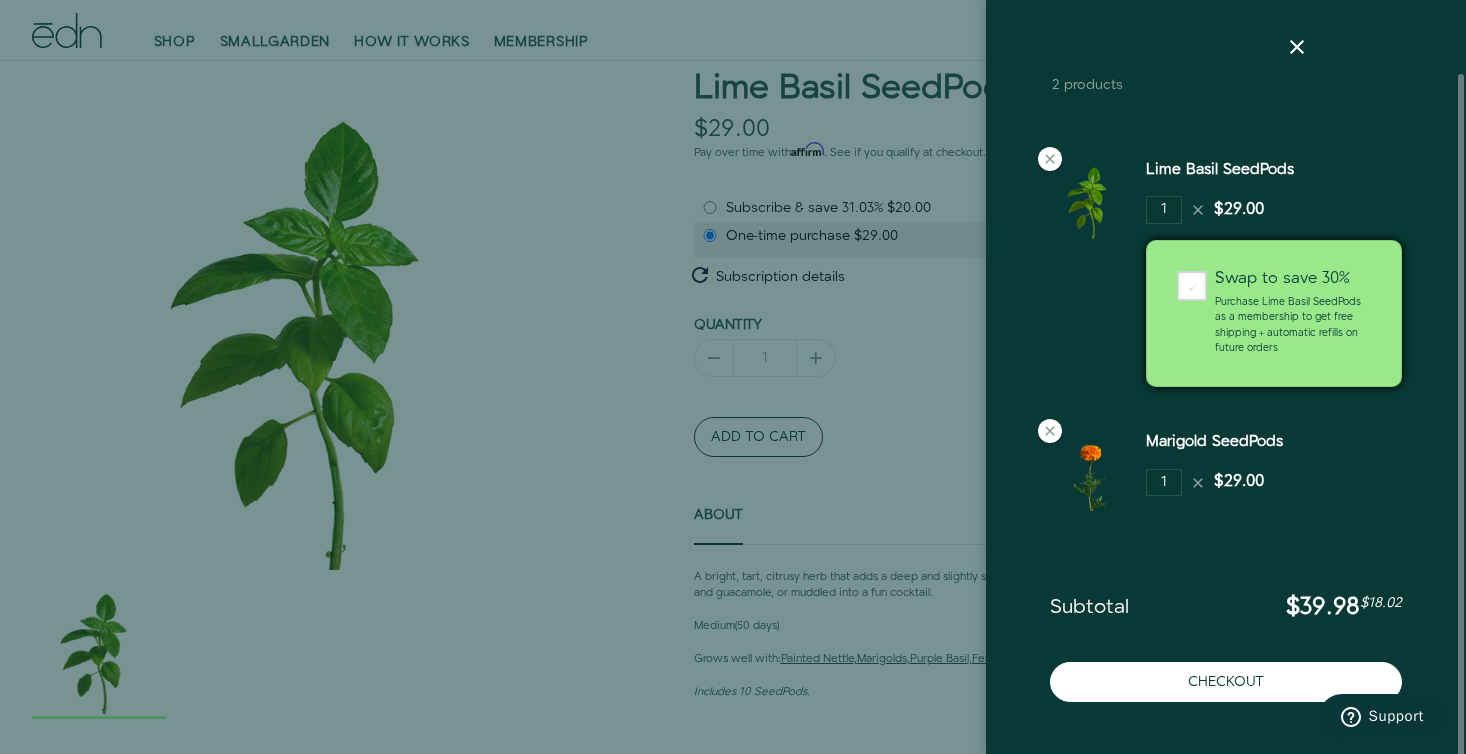 scroll, scrollTop: 53, scrollLeft: 0, axis: vertical 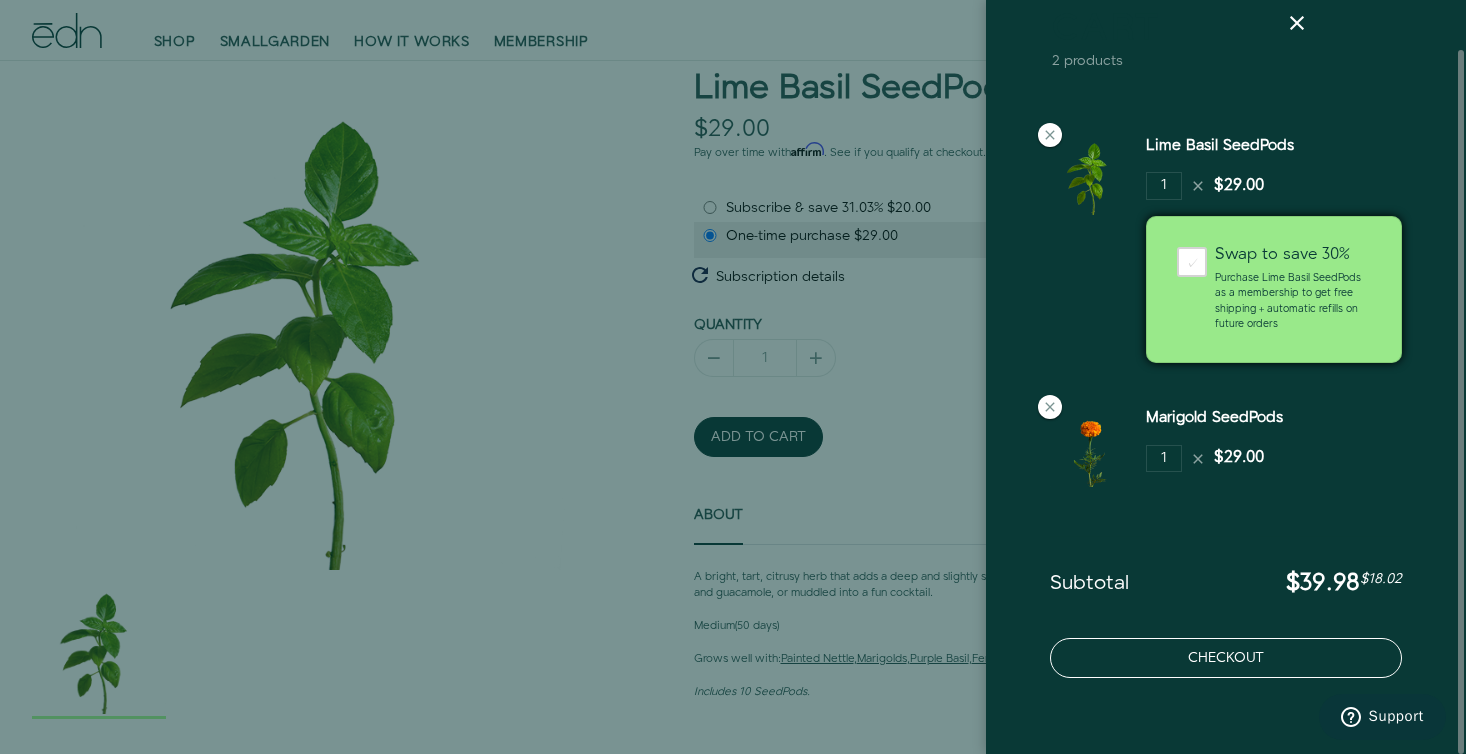 click on "Checkout" at bounding box center [1226, 658] 